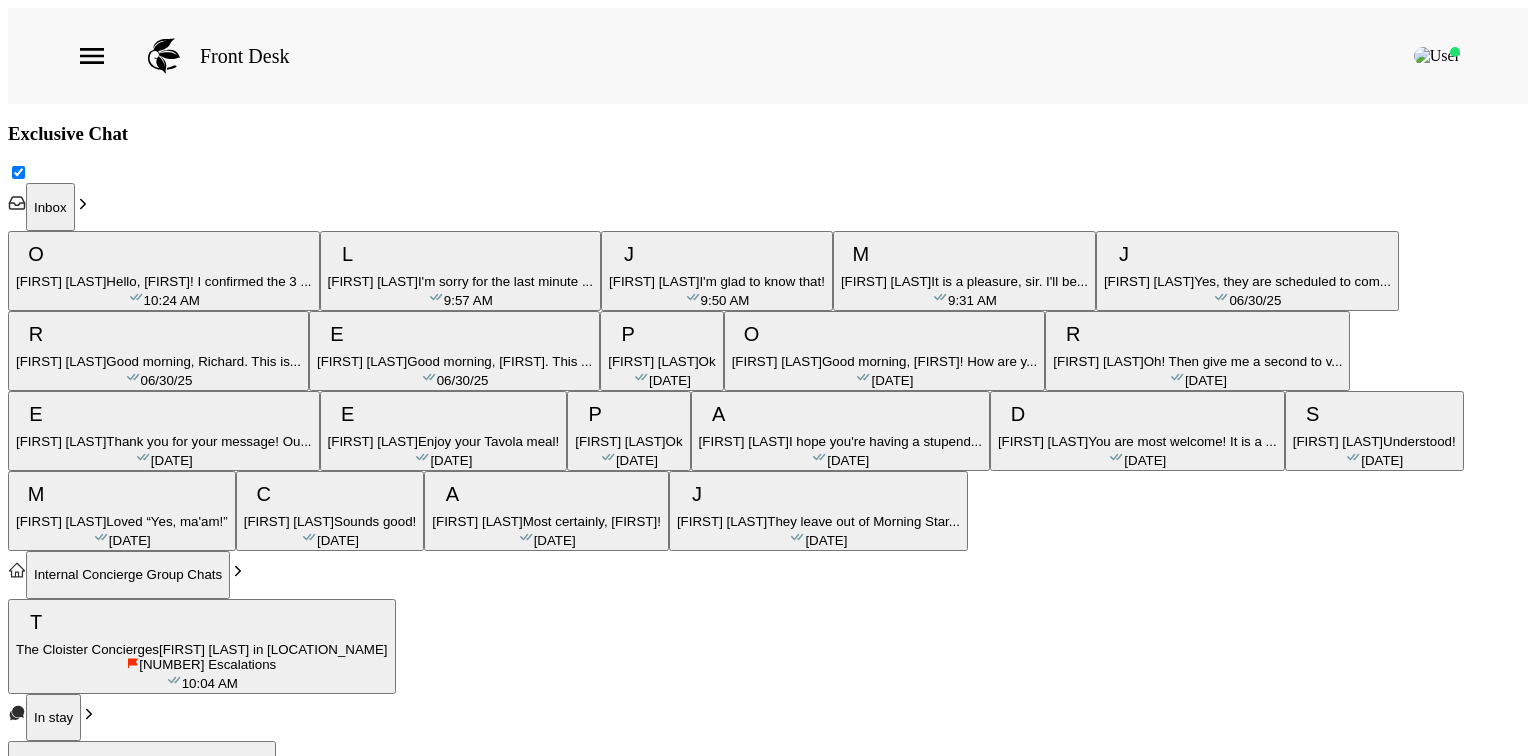 scroll, scrollTop: 0, scrollLeft: 0, axis: both 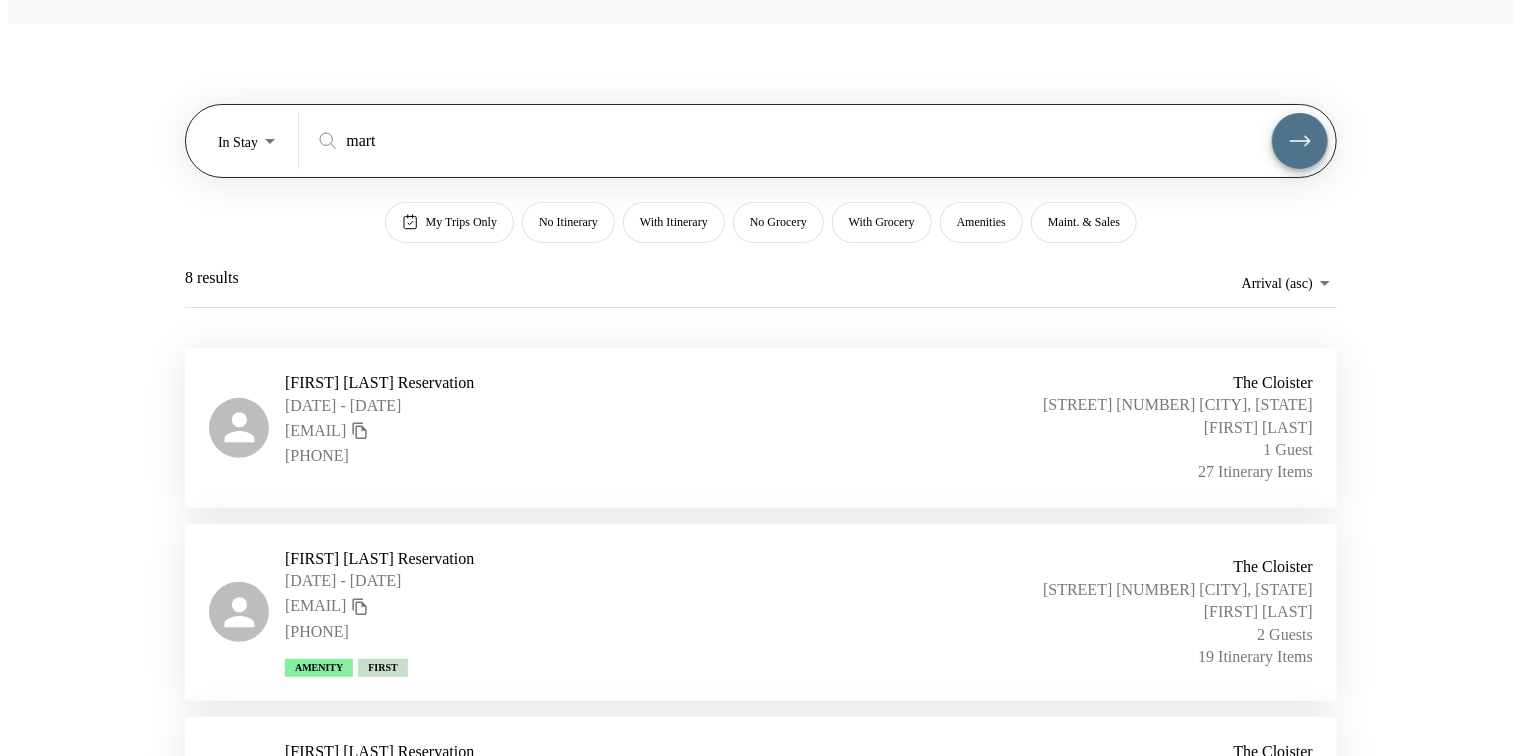 click on "[FIRST] [LAST] Reservation [DATE] - [DATE] [EMAIL] [PHONE] The Cloister [STREET] [NUMBER] [CITY], [STATE] [FIRST] [LAST] 1 Guest 27 Itinerary Items [FIRST] [LAST] Reservation [DATE] - [DATE] [EMAIL] [PHONE] Amenity First The Cloister [STREET] [NUMBER] [CITY], [STATE] [FIRST] [LAST] 2 Guests 19 Itinerary Items [FIRST] [LAST] Reservation [DATE] - [DATE] [EMAIL] [PHONE] The Cloister [STREET] [NUMBER] [CITY], [STATE] [FIRST] [LAST] 2 Guests 0 Itinerary Items [FIRST] [LAST] Reservation [DATE] - [DATE] [EMAIL] [PHONE] ( The Cloister [FIRST] [LAST] 4 Guests 36 Itinerary Items [FIRST] [LAST] Reservation [DATE] - [DATE] [EMAIL] [PHONE] The Cloister [FIRST] [LAST] 1 Guest" at bounding box center (761, 306) 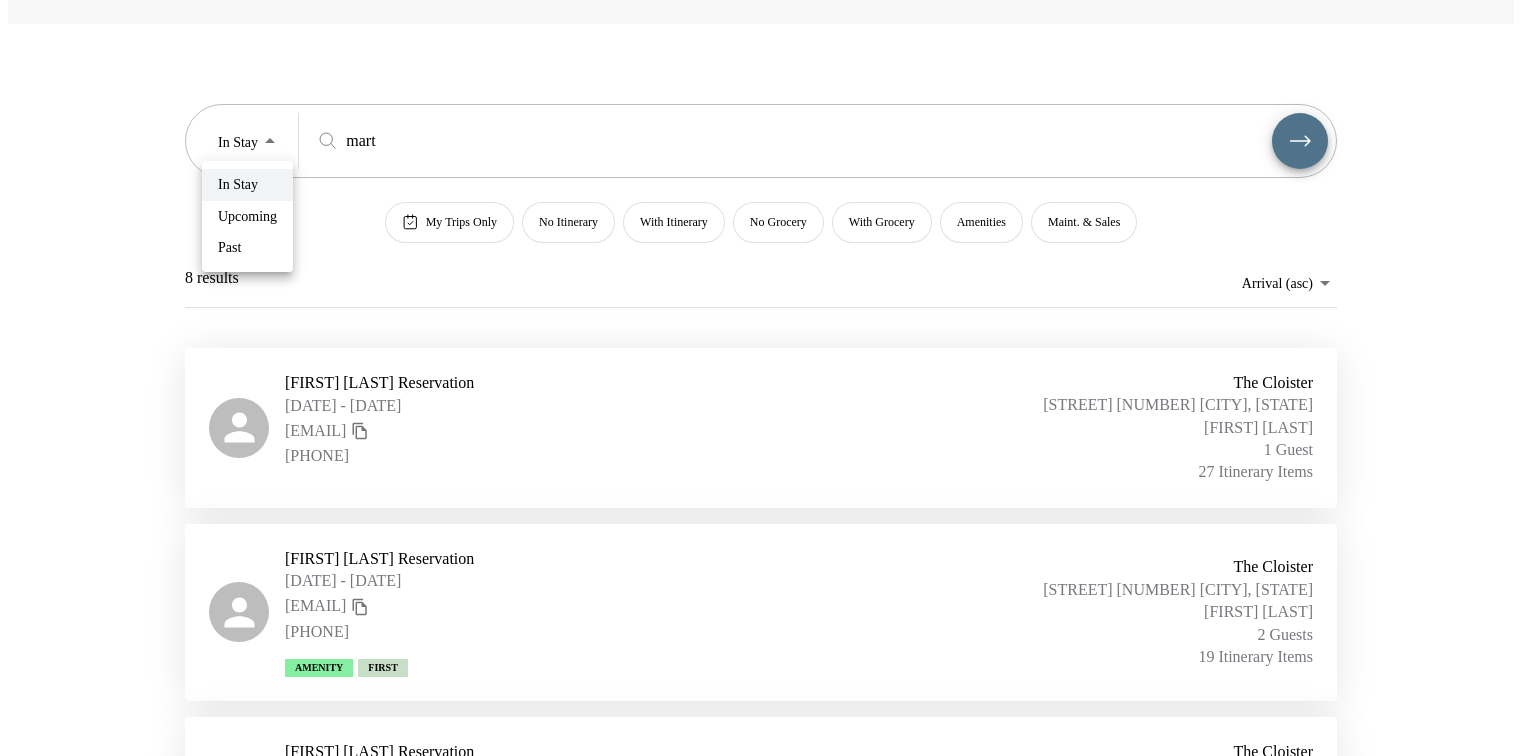 click on "Upcoming" at bounding box center (238, 185) 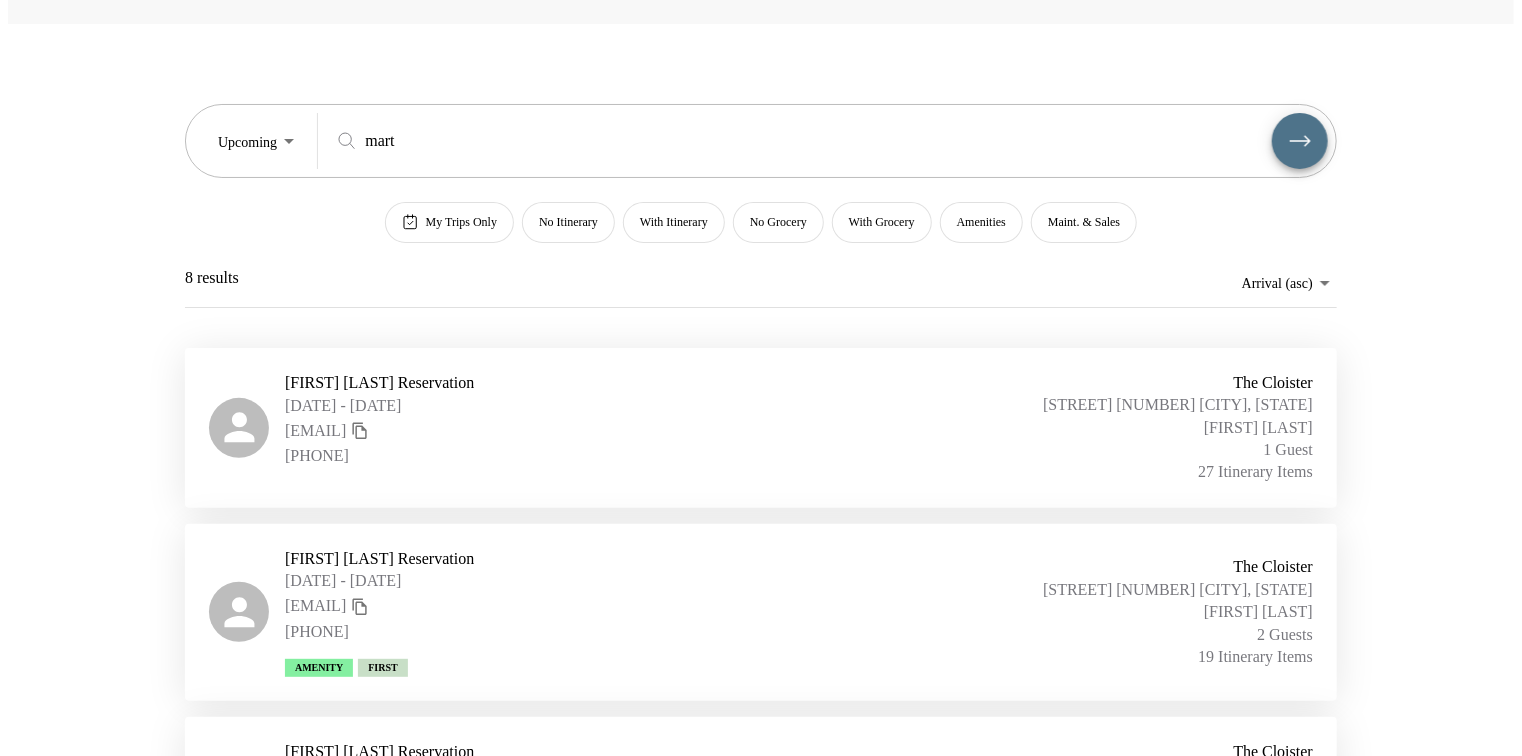 click on "In Stay Upcoming Past" at bounding box center (761, 378) 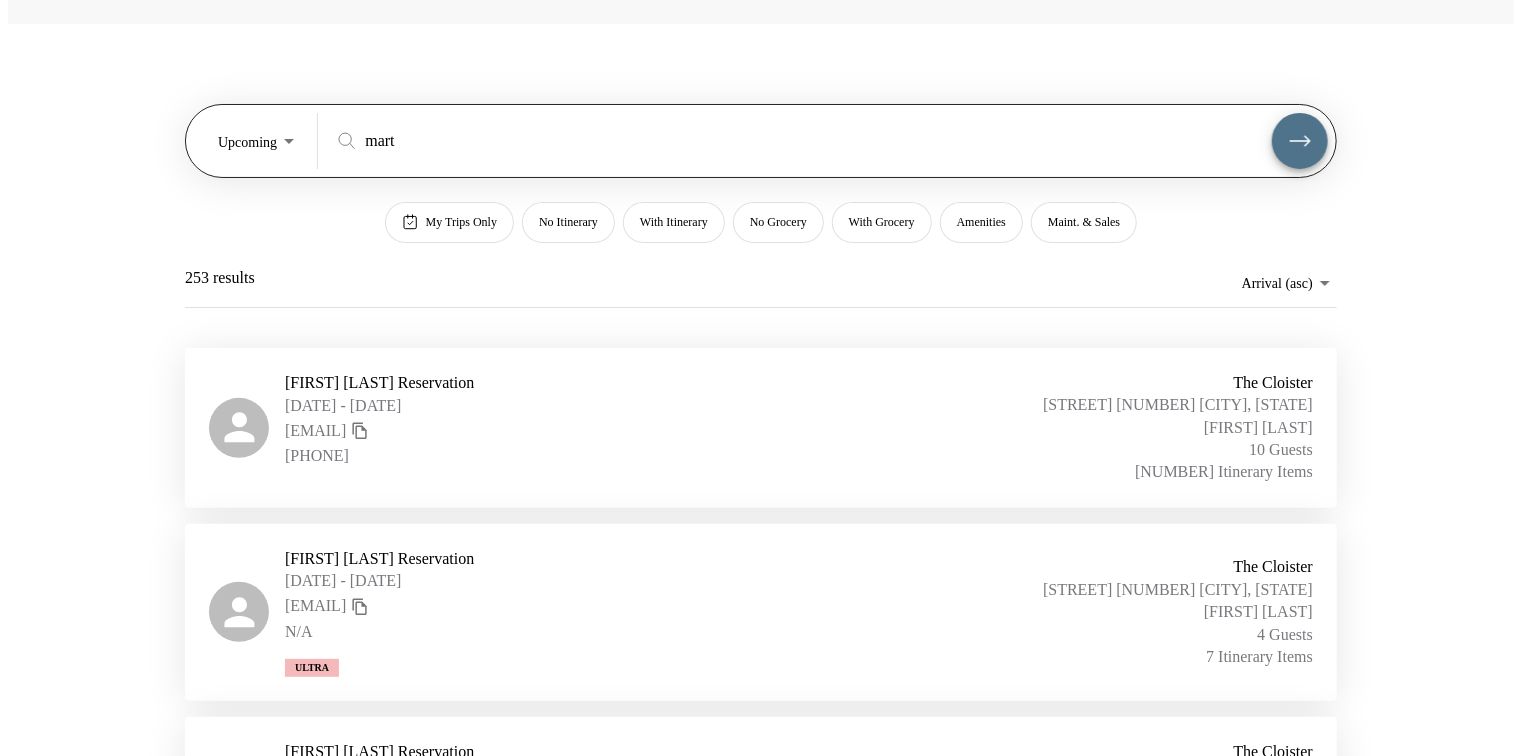 click on "mart" at bounding box center [818, 140] 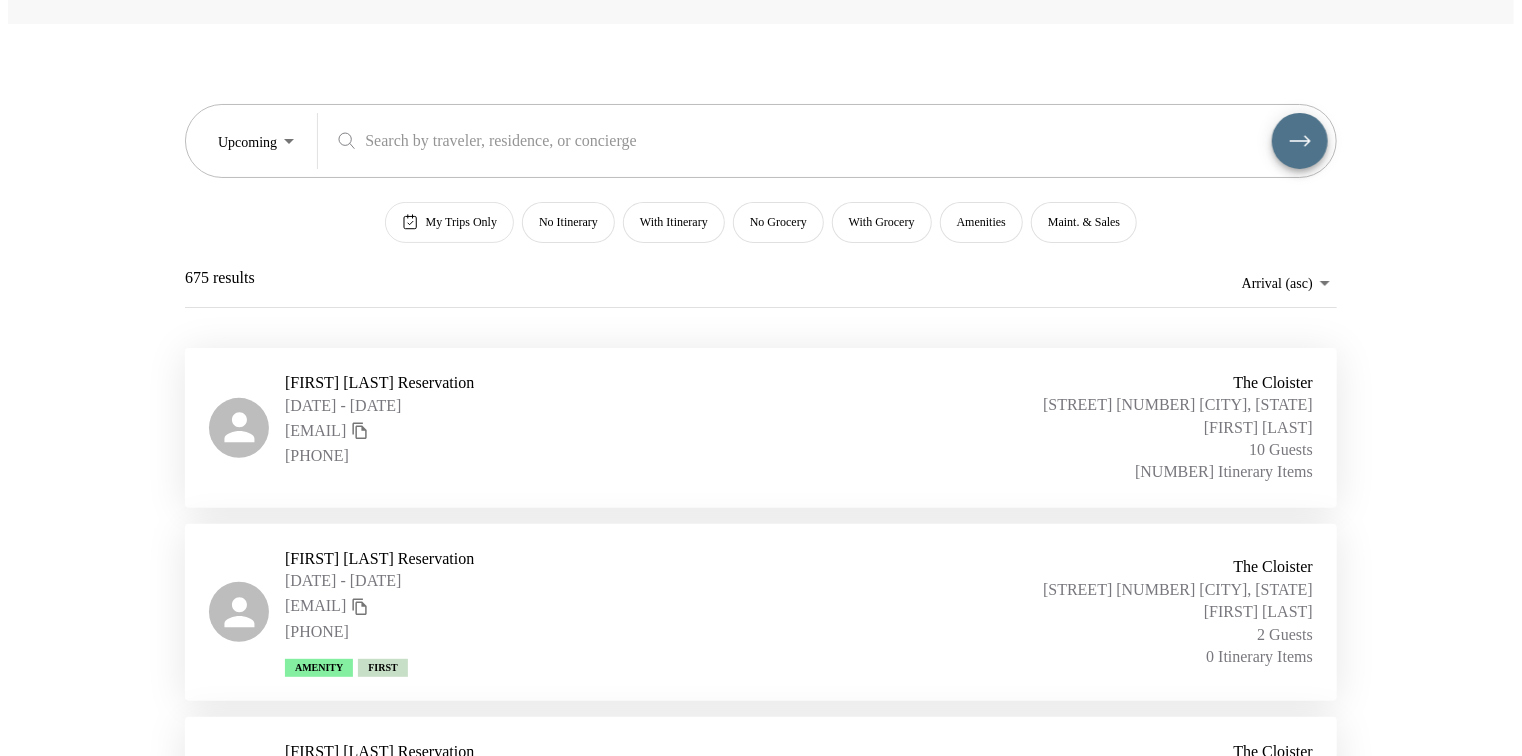 type 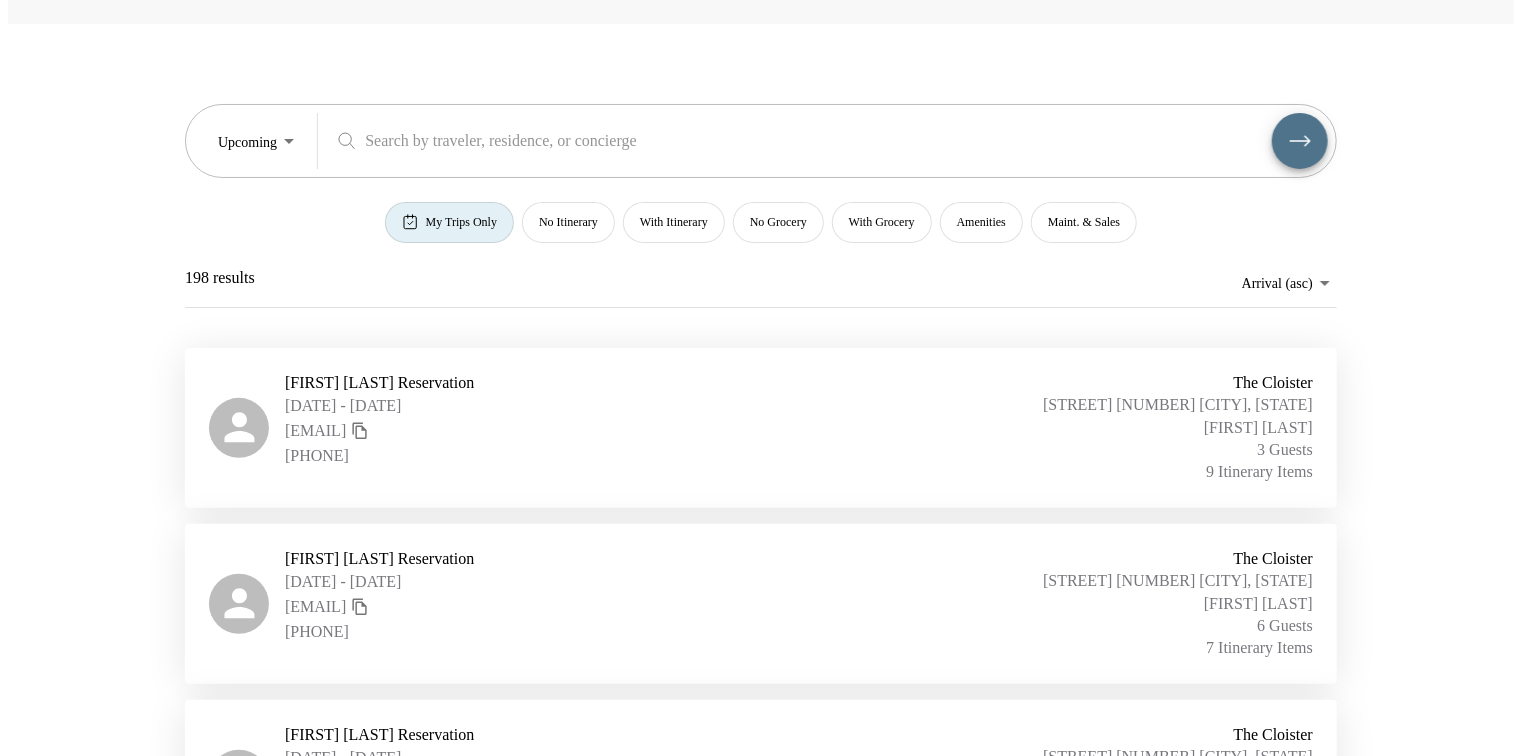 click on "Front Desk Upcoming Upcoming ​ My Trips Only No Itinerary With Itinerary No Grocery With Grocery Amenities Maint. & Sales 198 results Arrival (asc) reservations_prod_arrival_asc Rick Beasley Reservation 07/06/2025 - 07/12/2025 rlbtfg@gmail.com (678) 491-6469 The Cloister Cloister Cottage 901 Sea Island, GA Osvaldo Pico 3 Guests 9 Itinerary Items Stuart Rosenberg Reservation 07/08/2025 - 07/13/2025 srosenberg2910@aol.com 7039695341 The Cloister Cloister Cottage 902 Sea Island, GA Osvaldo Pico 6 Guests 7 Itinerary Items Howard Howell Reservation 07/09/2025 - 07/13/2025 hhowell@tampabay.rr.com (727) 415-2000 The Cloister Cloister Cottage 903 Sea Island, GA Osvaldo Pico 1 Guest 0 Itinerary Items David Cooney Reservation 07/13/2025 - 07/19/2025 djcooney1@gmail.com 7739918787 Ultra The Cloister Cloister Cottage 905 Sea Island, GA Osvaldo Pico 1 Guest 11 Itinerary Items Nicole Lambert Reservation 07/13/2025 - 07/19/2025 nicolelambert@gmx.com 631-831-0496 The Cloister Cloister Cottage 902 Sea Island, GA 1 Guest" at bounding box center (761, 306) 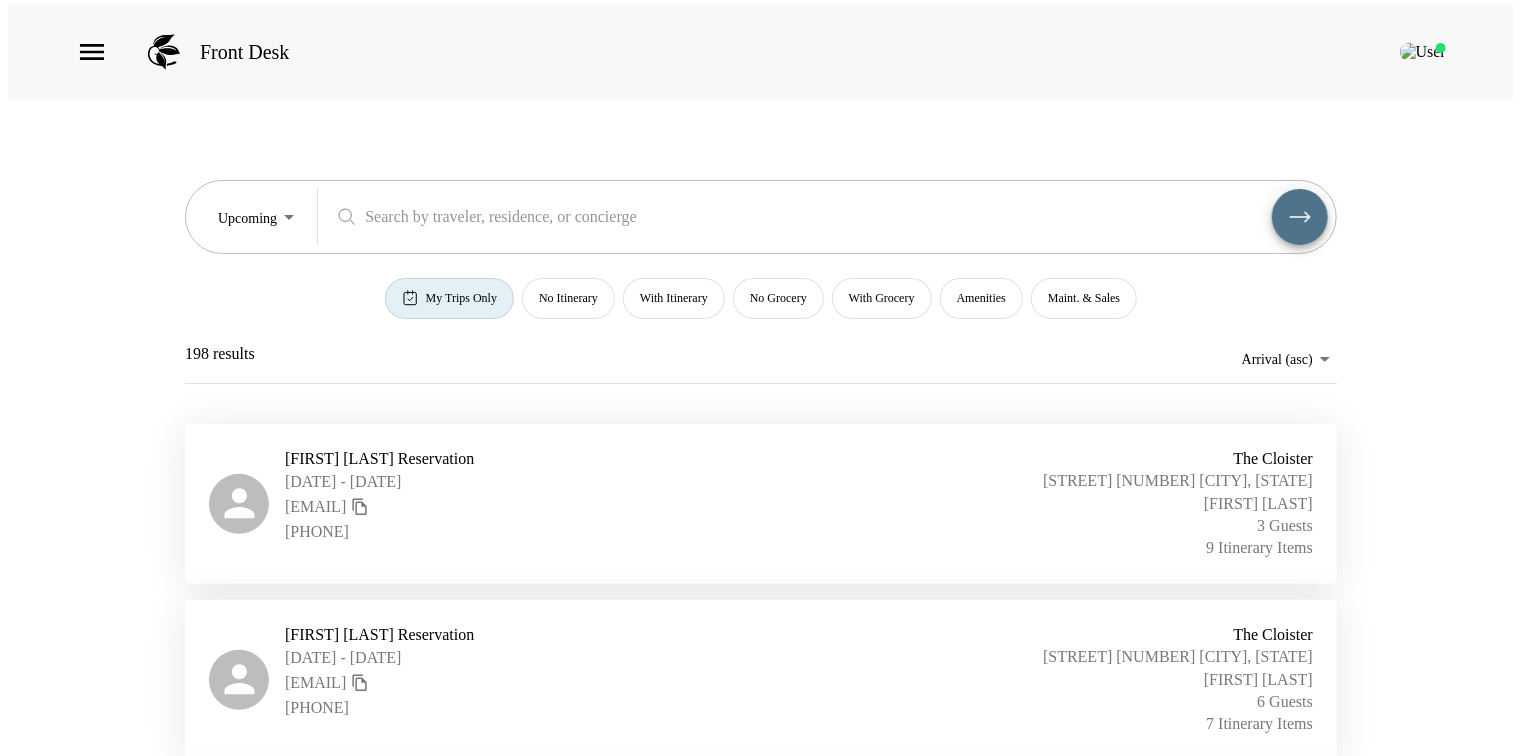 scroll, scrollTop: 0, scrollLeft: 0, axis: both 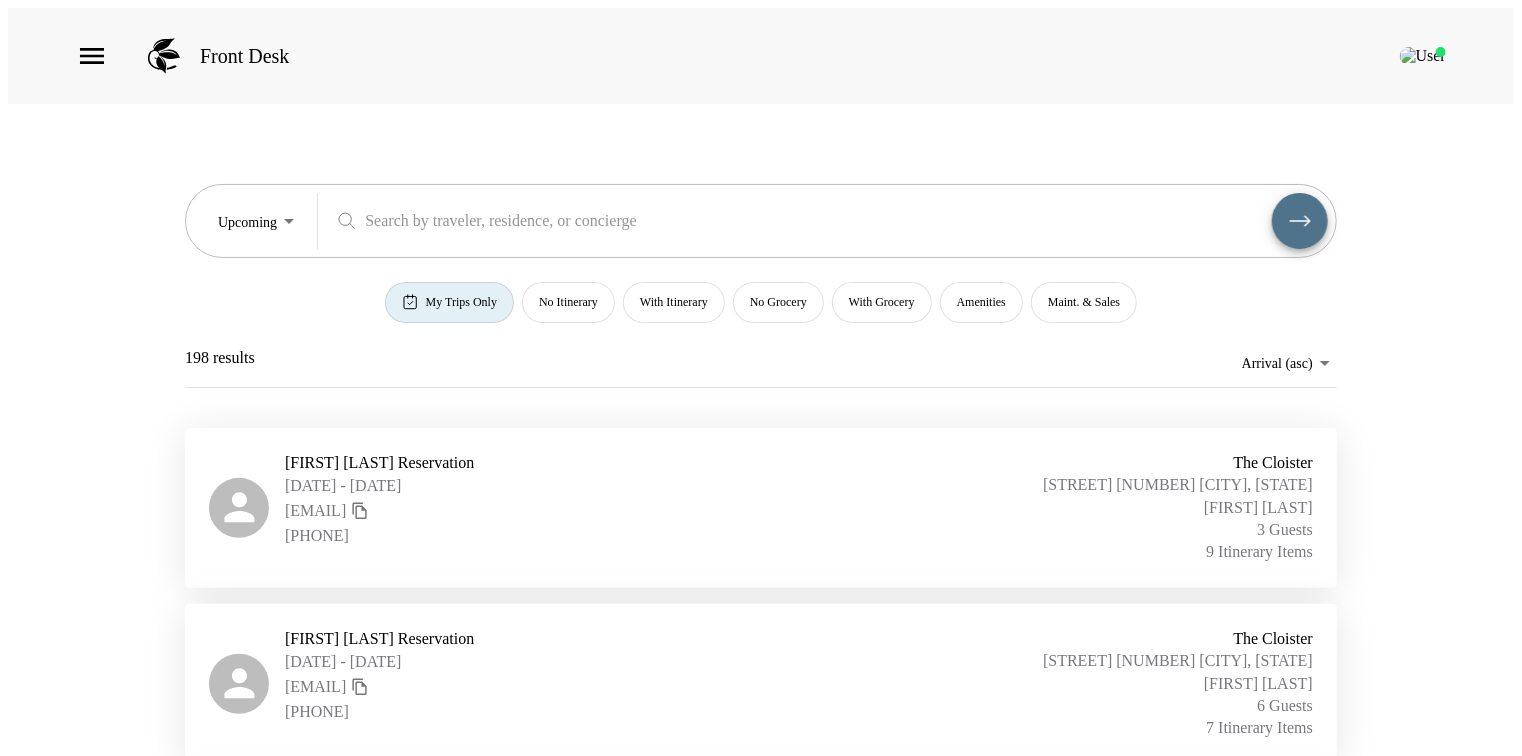 click on "Rick Beasley Reservation 07/06/2025 - 07/12/2025 rlbtfg@gmail.com (678) 491-6469 The Cloister Cloister Cottage 901 Sea Island, GA Osvaldo Pico 3 Guests 9 Itinerary Items" at bounding box center [761, 508] 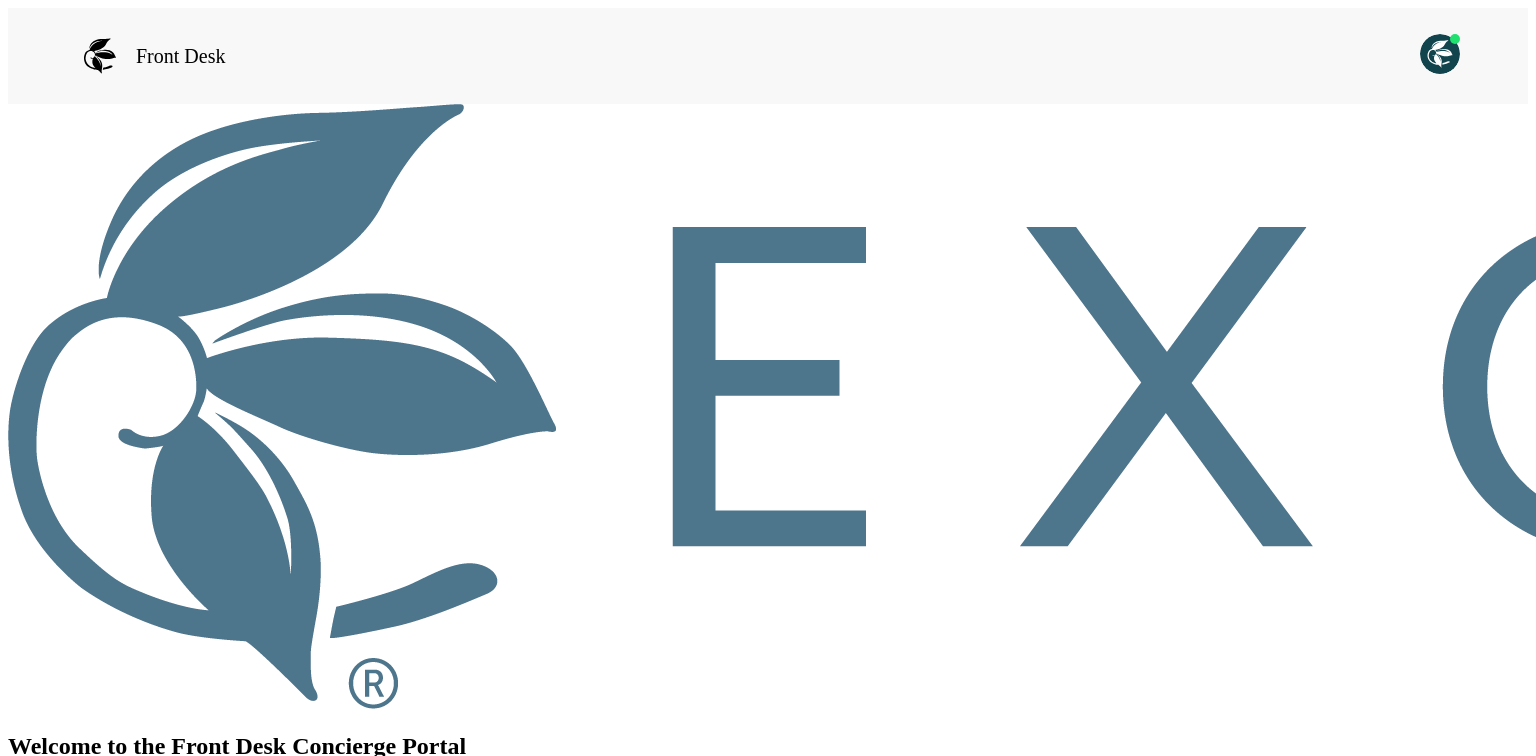 scroll, scrollTop: 0, scrollLeft: 0, axis: both 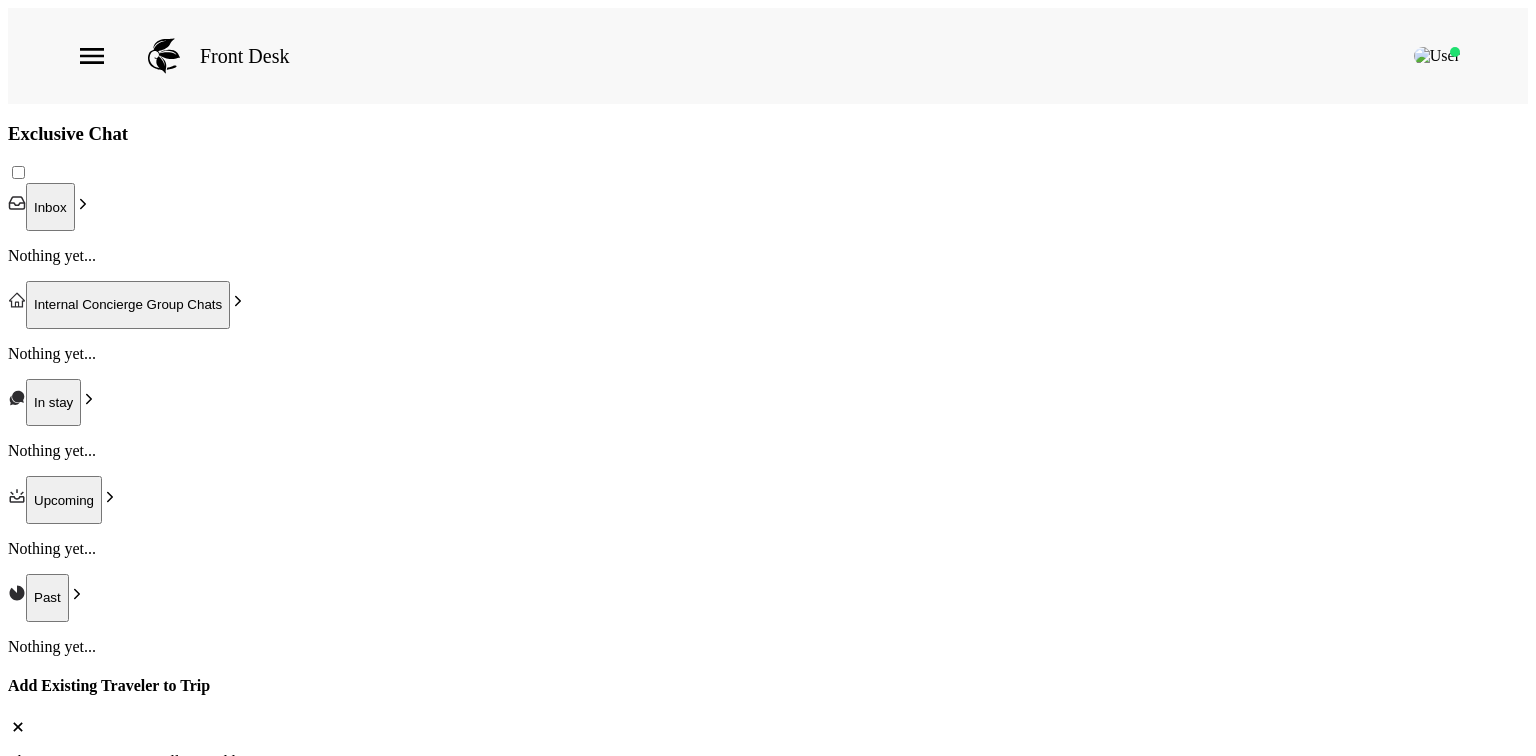click on "Inbox" at bounding box center [50, 207] 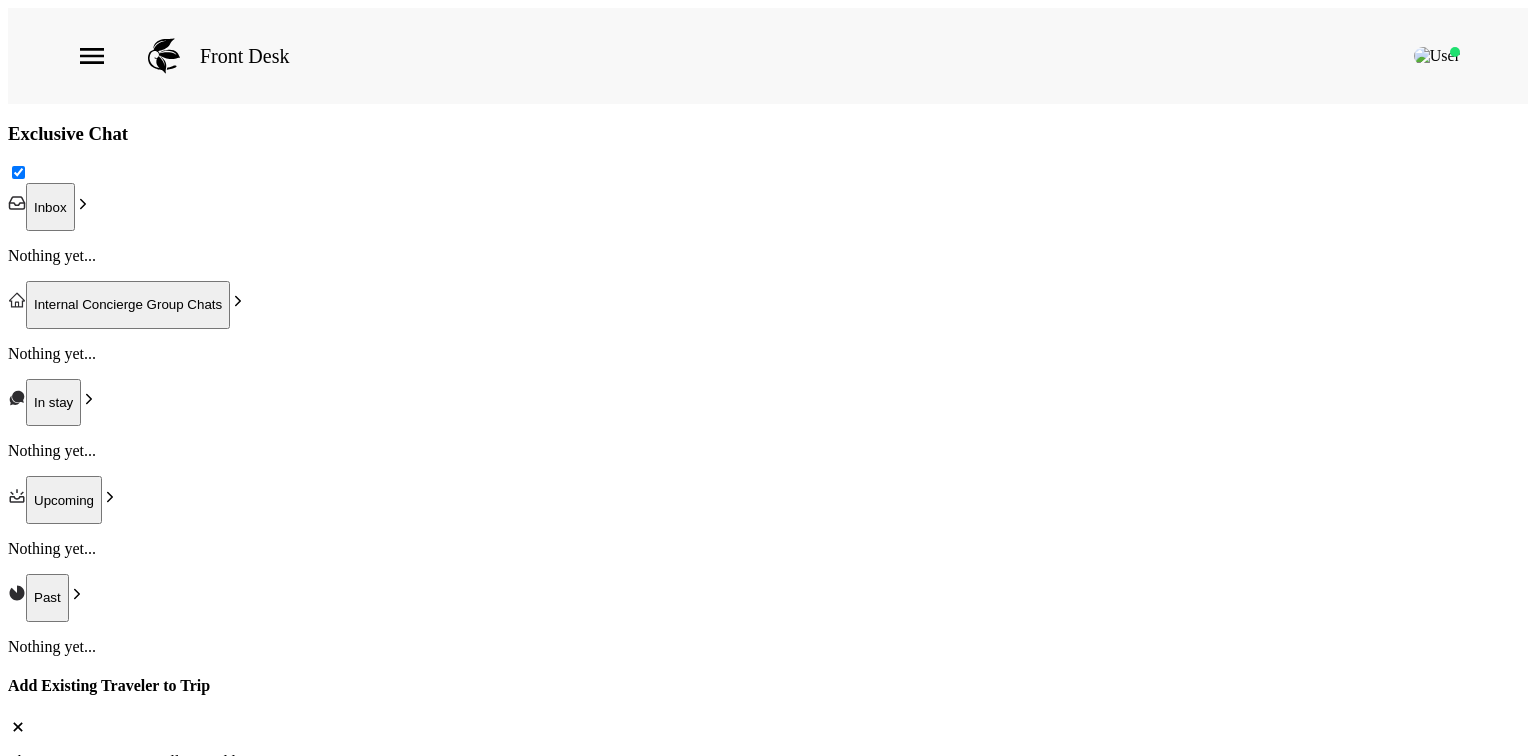 click at bounding box center [28, 173] 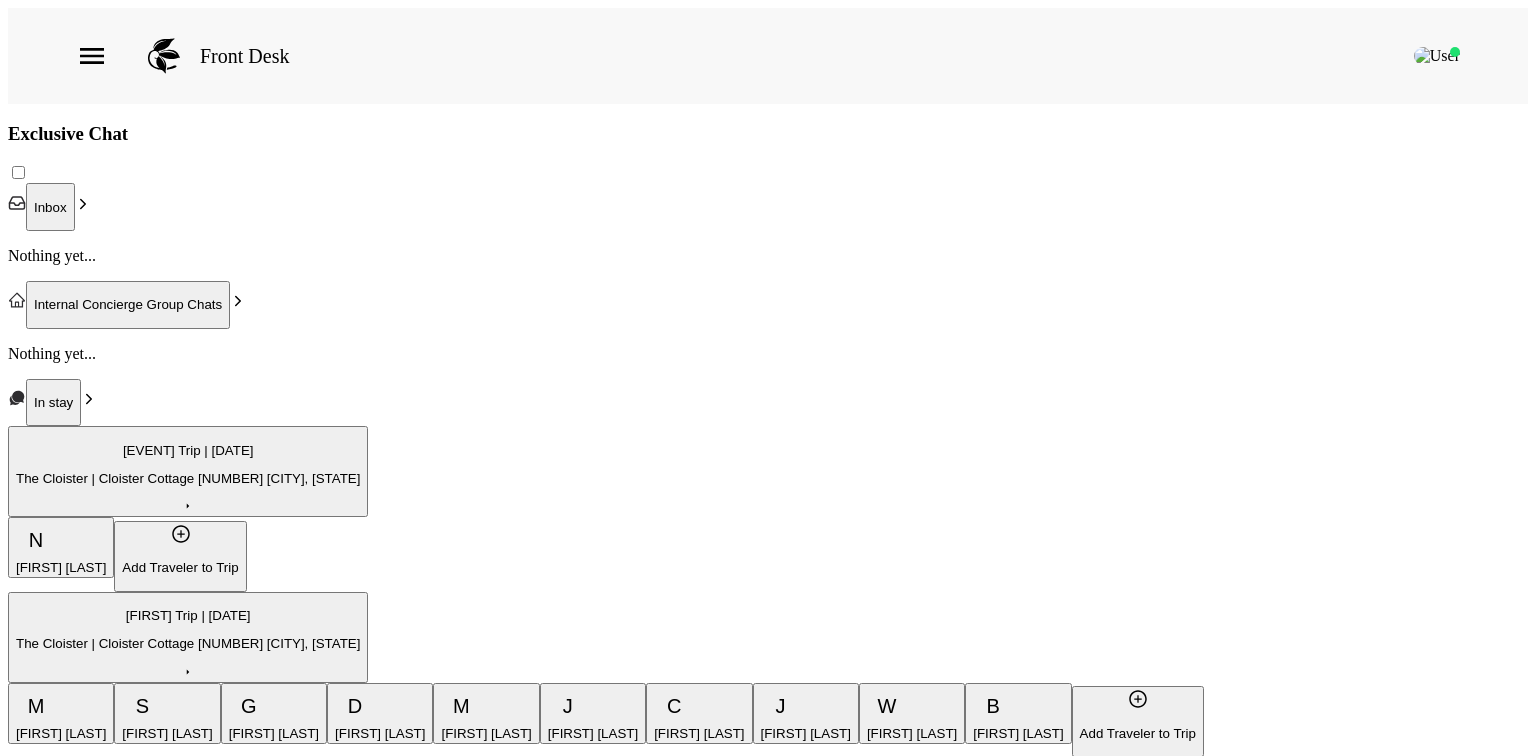 click at bounding box center [28, 173] 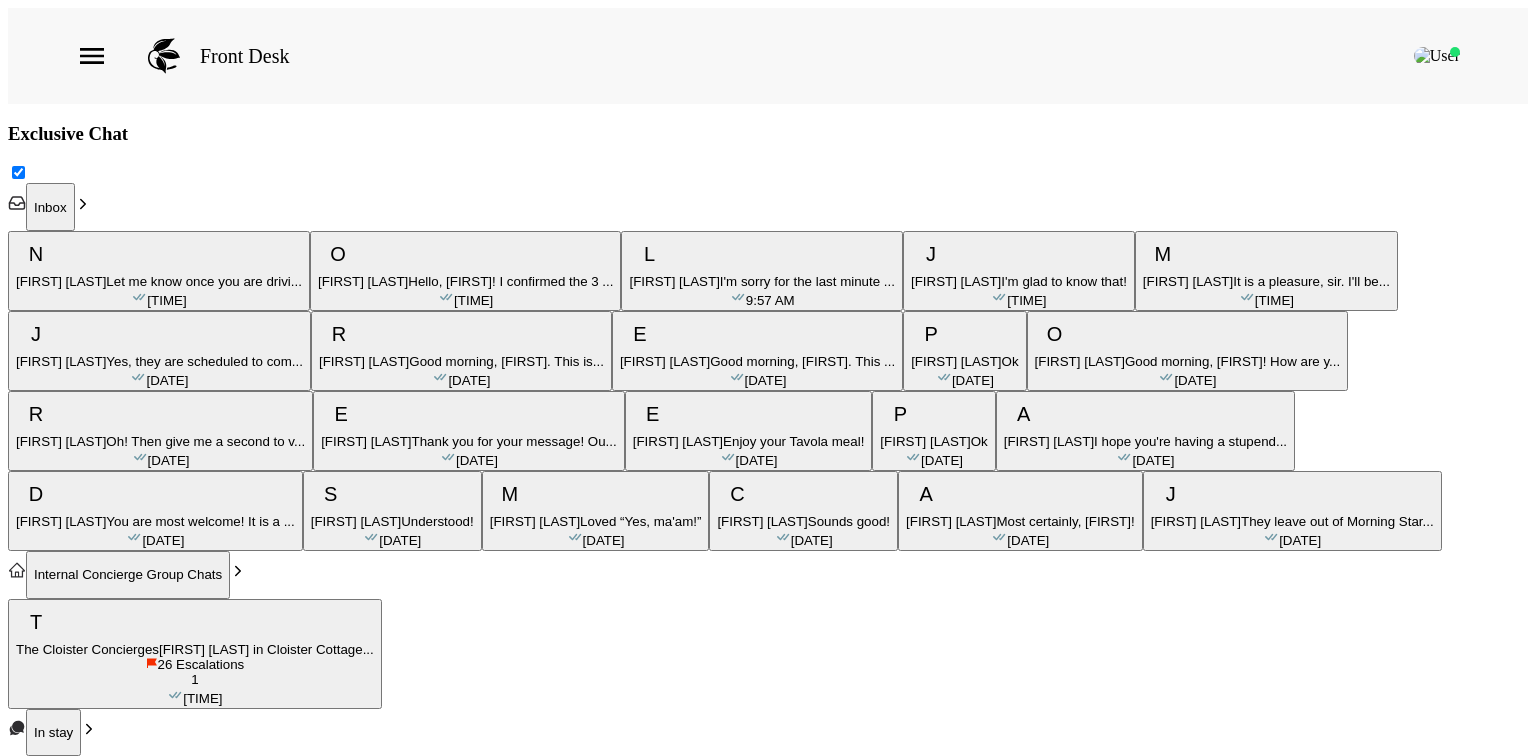 drag, startPoint x: 287, startPoint y: 240, endPoint x: 314, endPoint y: 255, distance: 30.88689 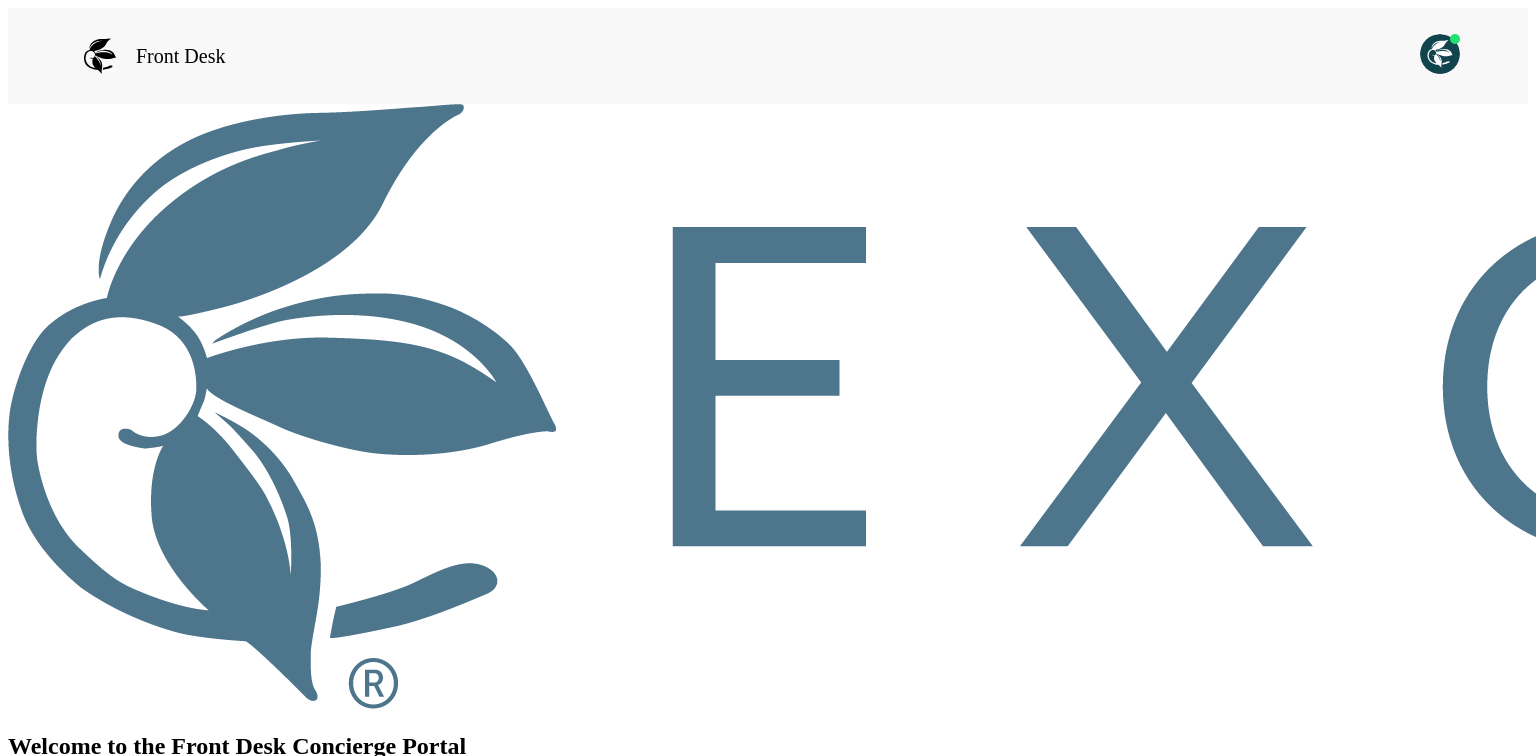 scroll, scrollTop: 0, scrollLeft: 0, axis: both 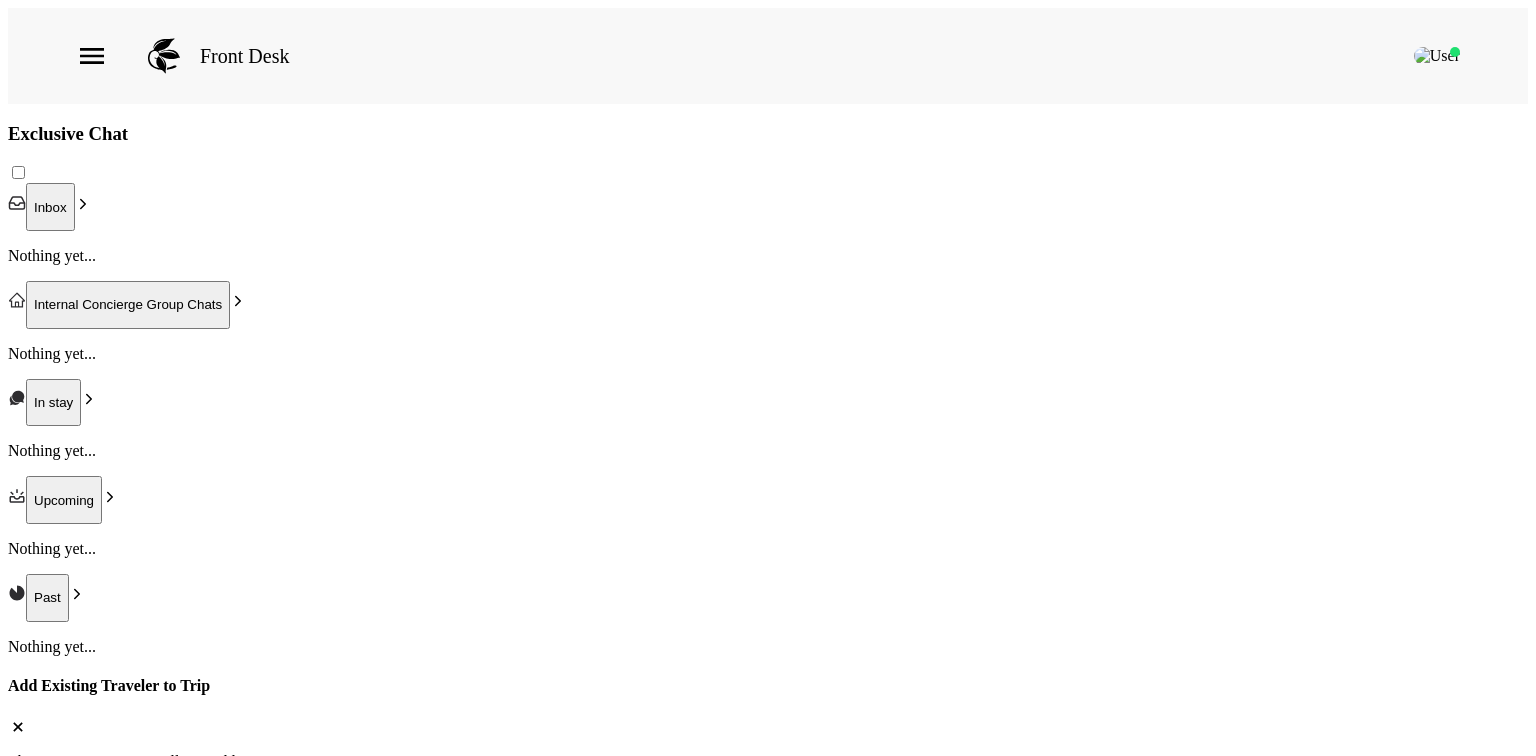 click on "Inbox" at bounding box center (50, 207) 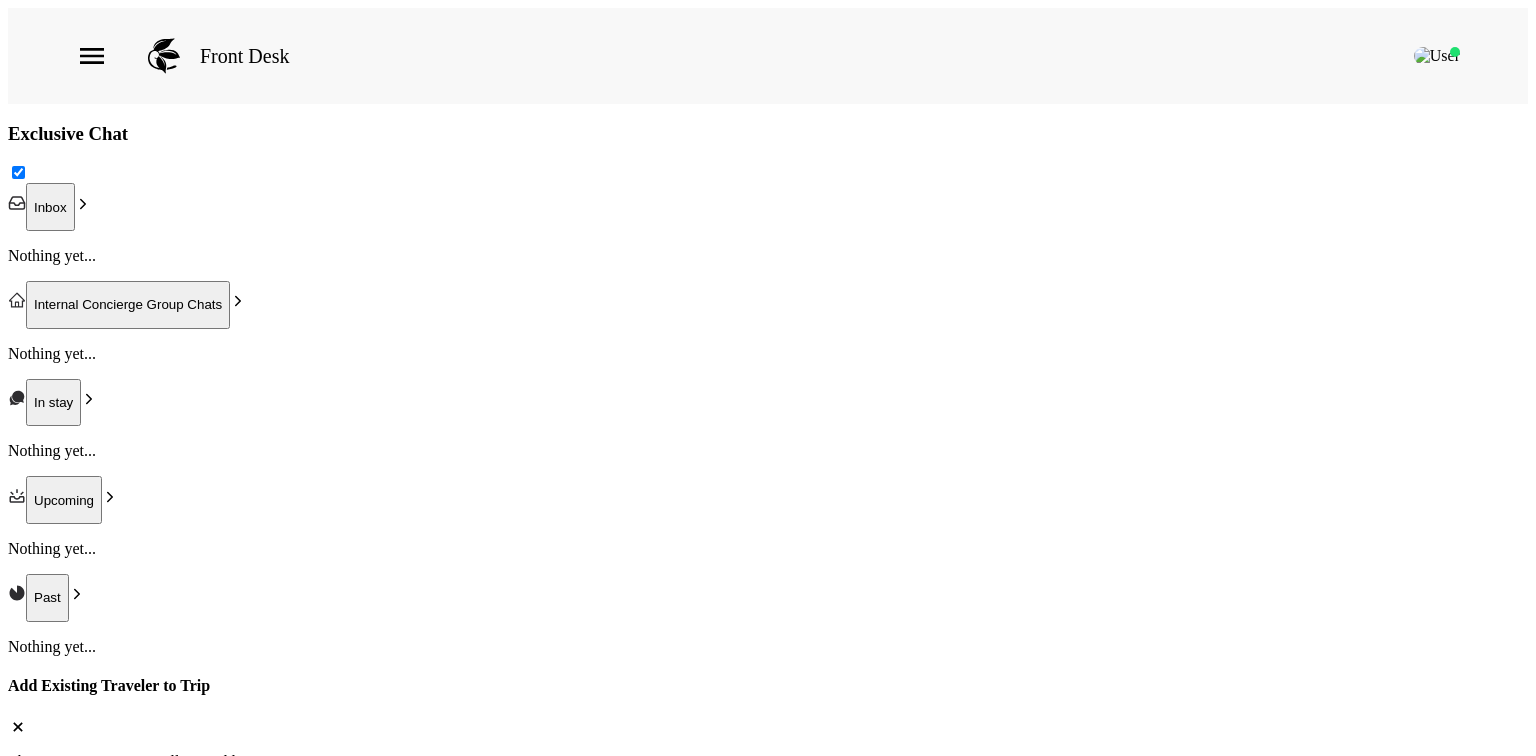 click at bounding box center [28, 173] 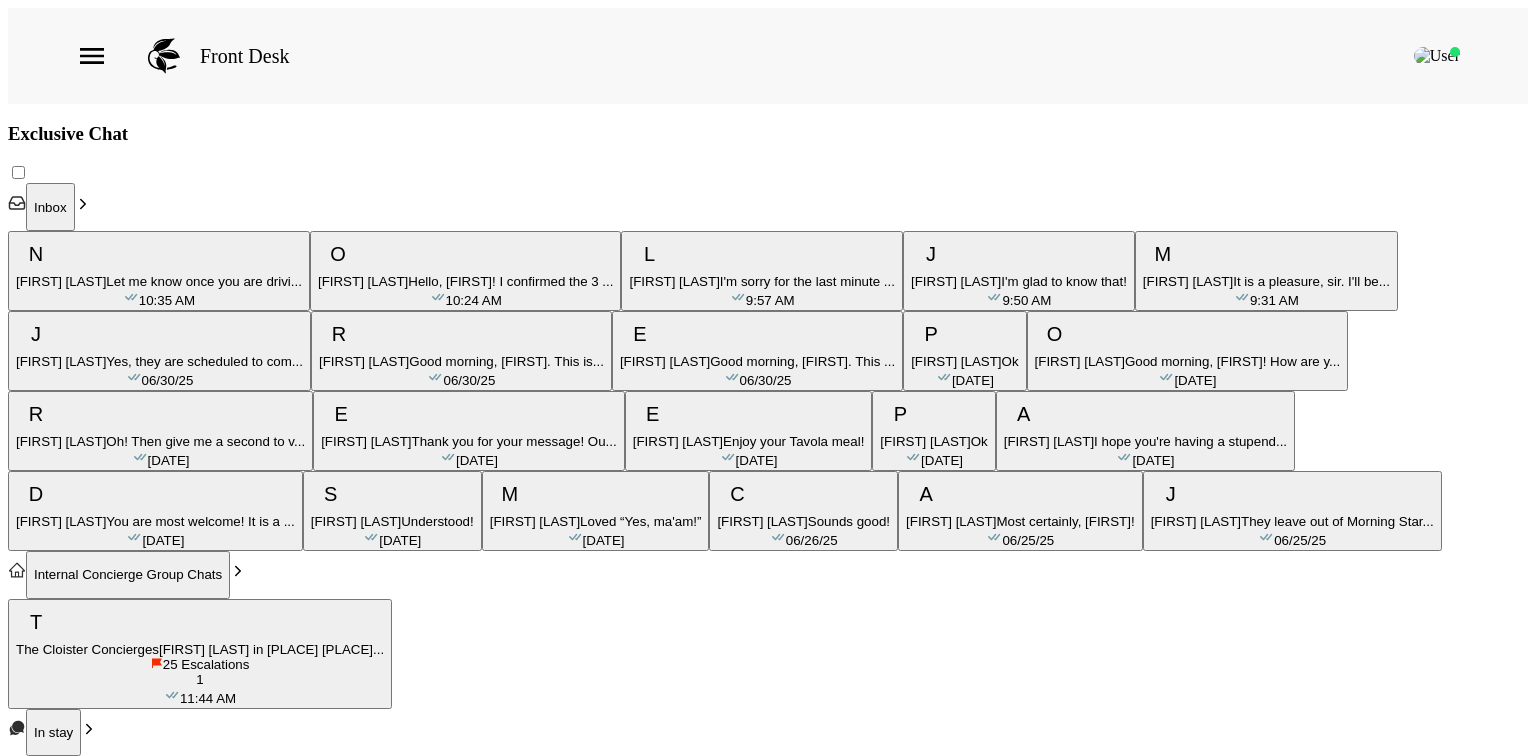 scroll, scrollTop: 1200, scrollLeft: 0, axis: vertical 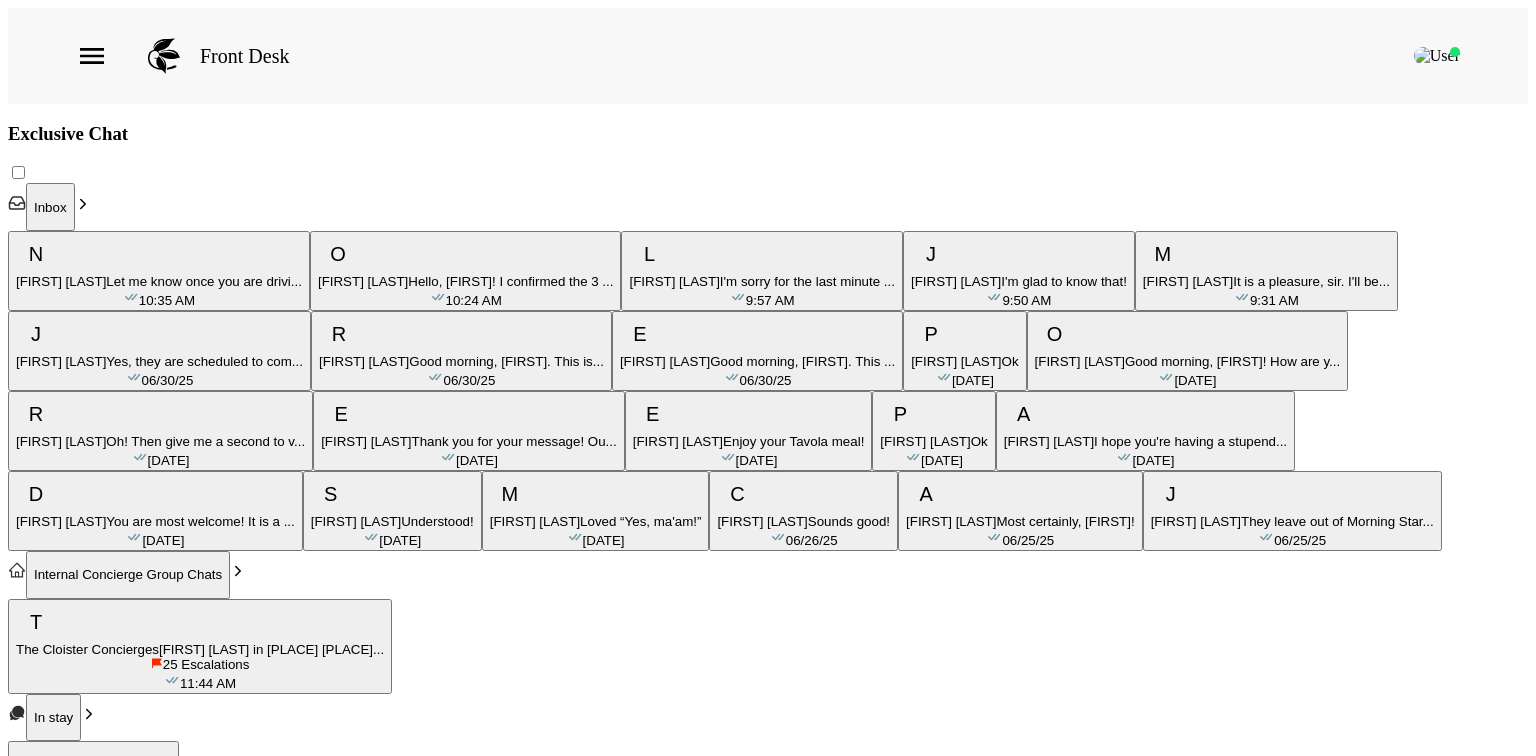 click on "View Chat Resolved" at bounding box center [82, 22410] 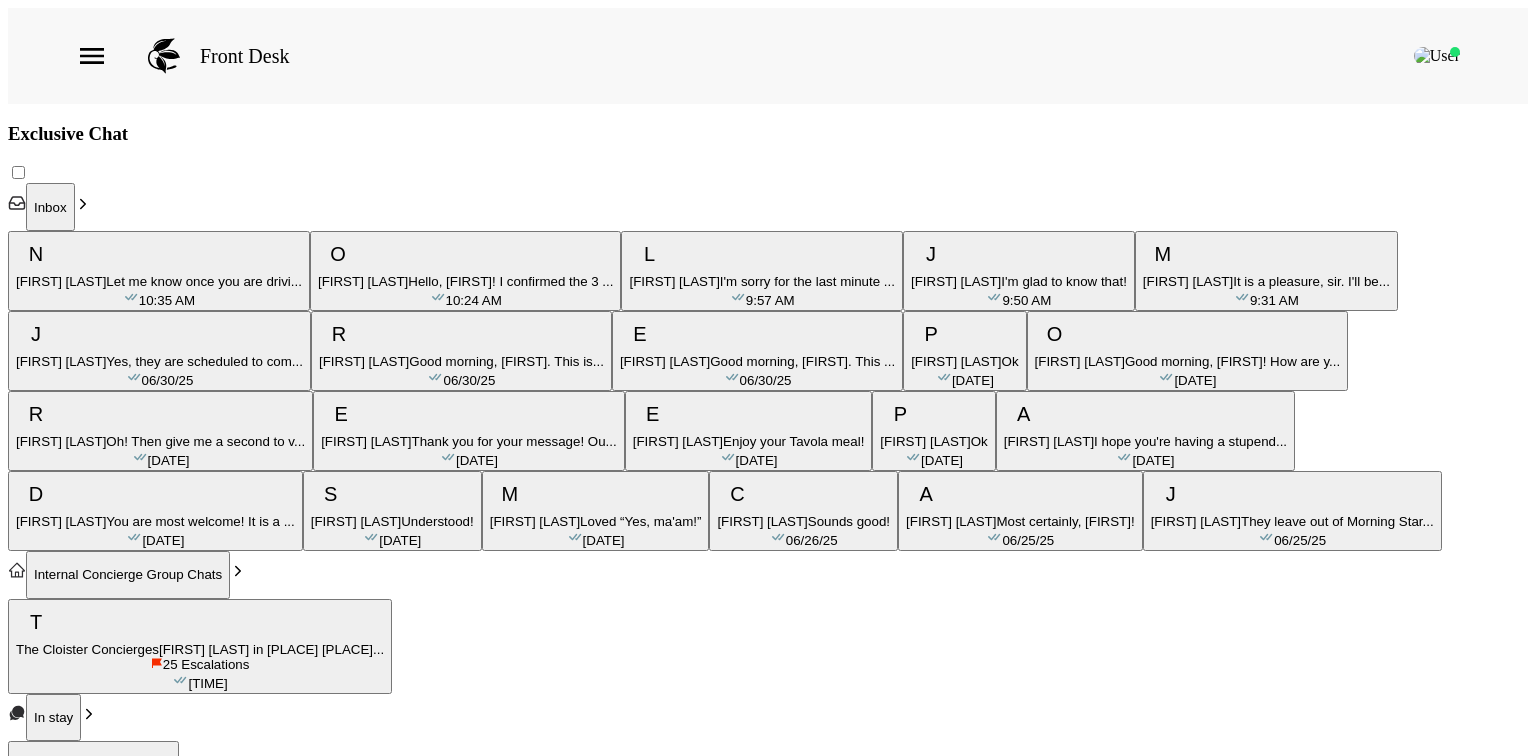 scroll, scrollTop: 936, scrollLeft: 0, axis: vertical 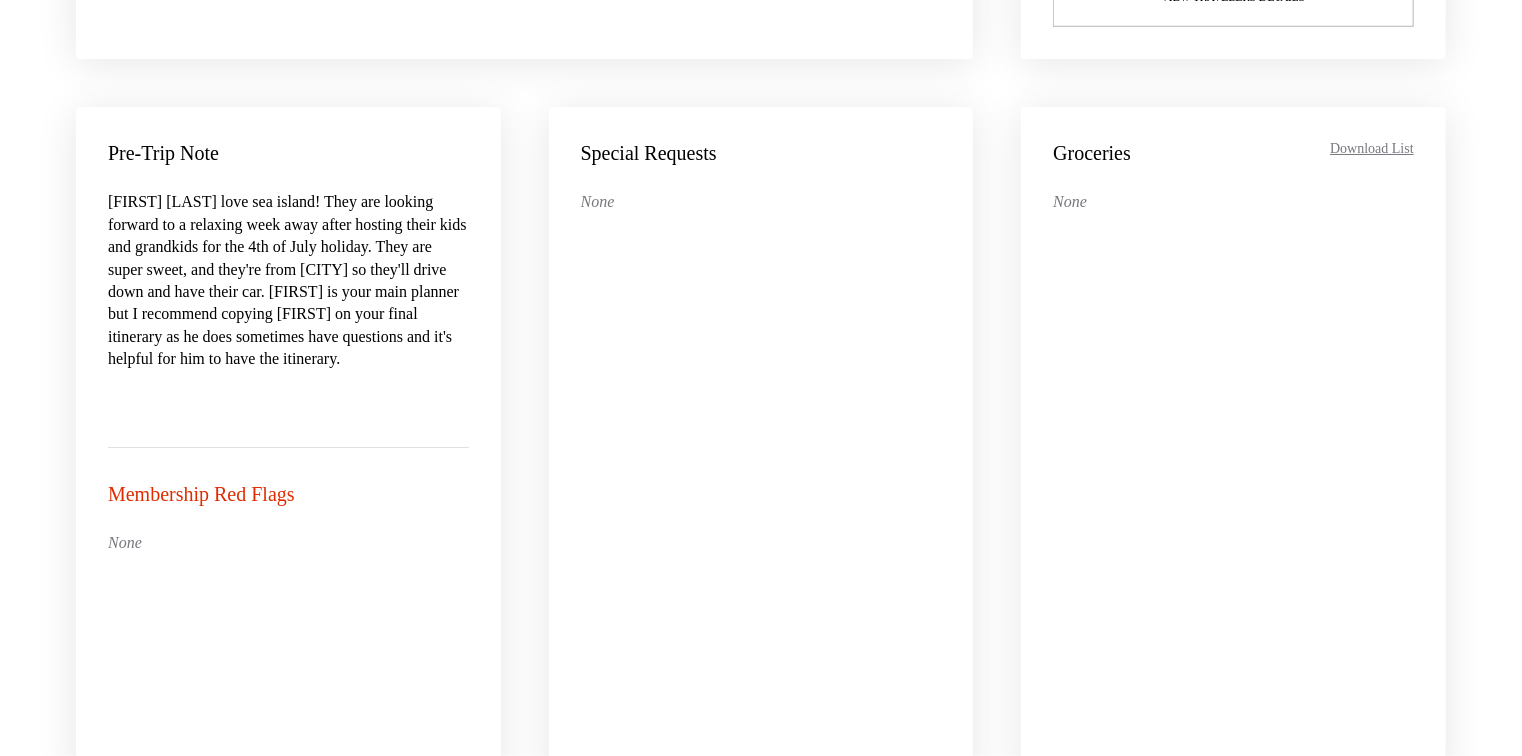 drag, startPoint x: 43, startPoint y: 232, endPoint x: 51, endPoint y: 366, distance: 134.23859 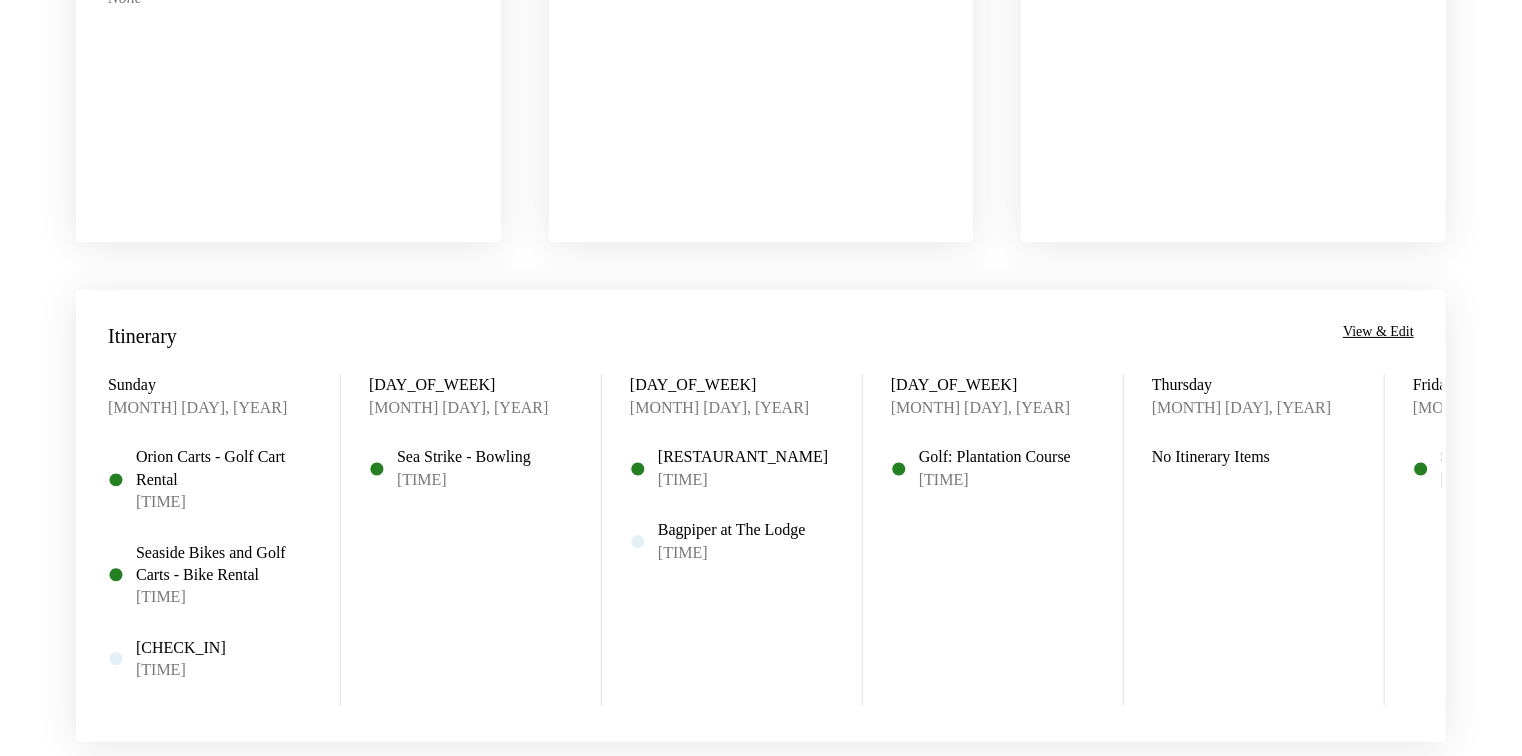 drag, startPoint x: 45, startPoint y: 285, endPoint x: 48, endPoint y: 429, distance: 144.03125 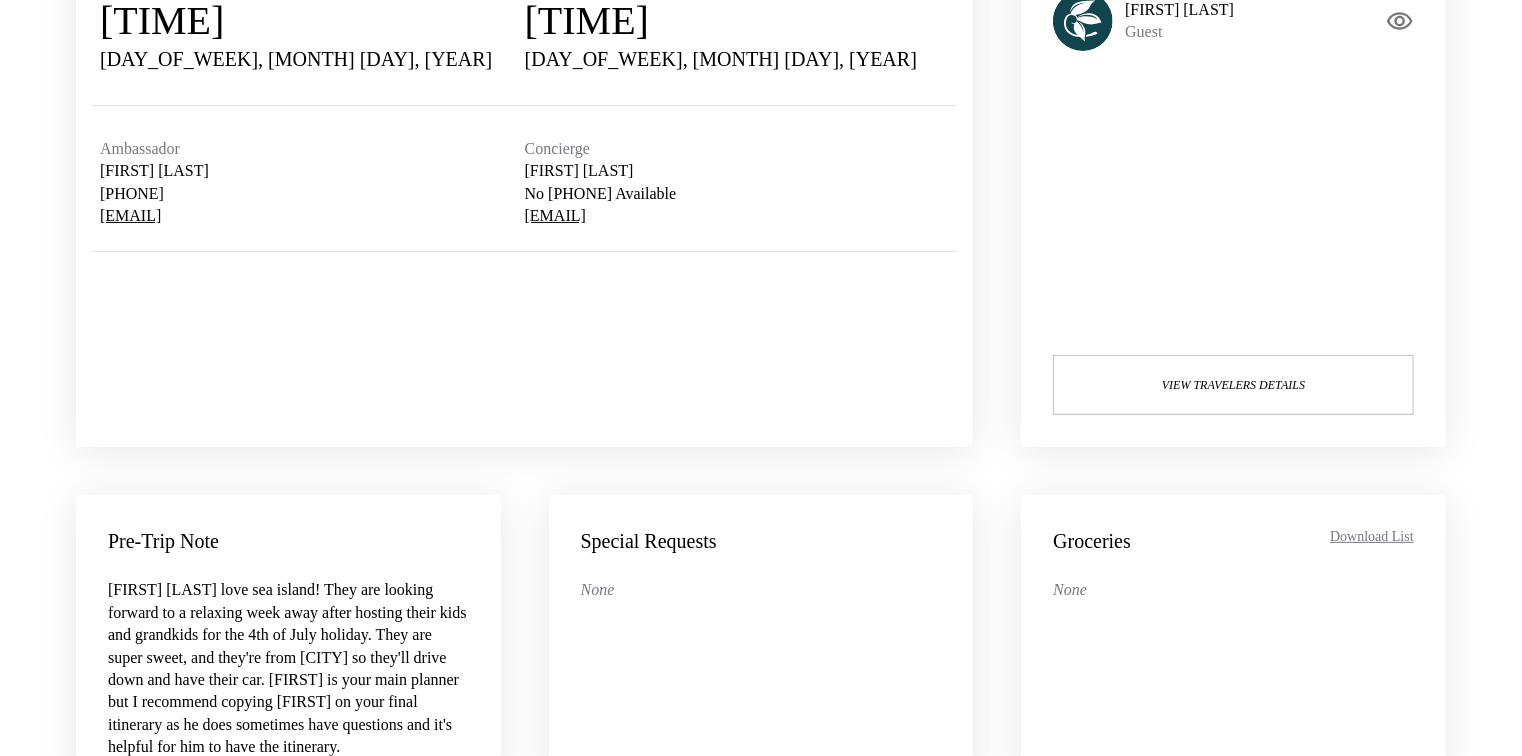 drag, startPoint x: 901, startPoint y: 286, endPoint x: 976, endPoint y: 101, distance: 199.62465 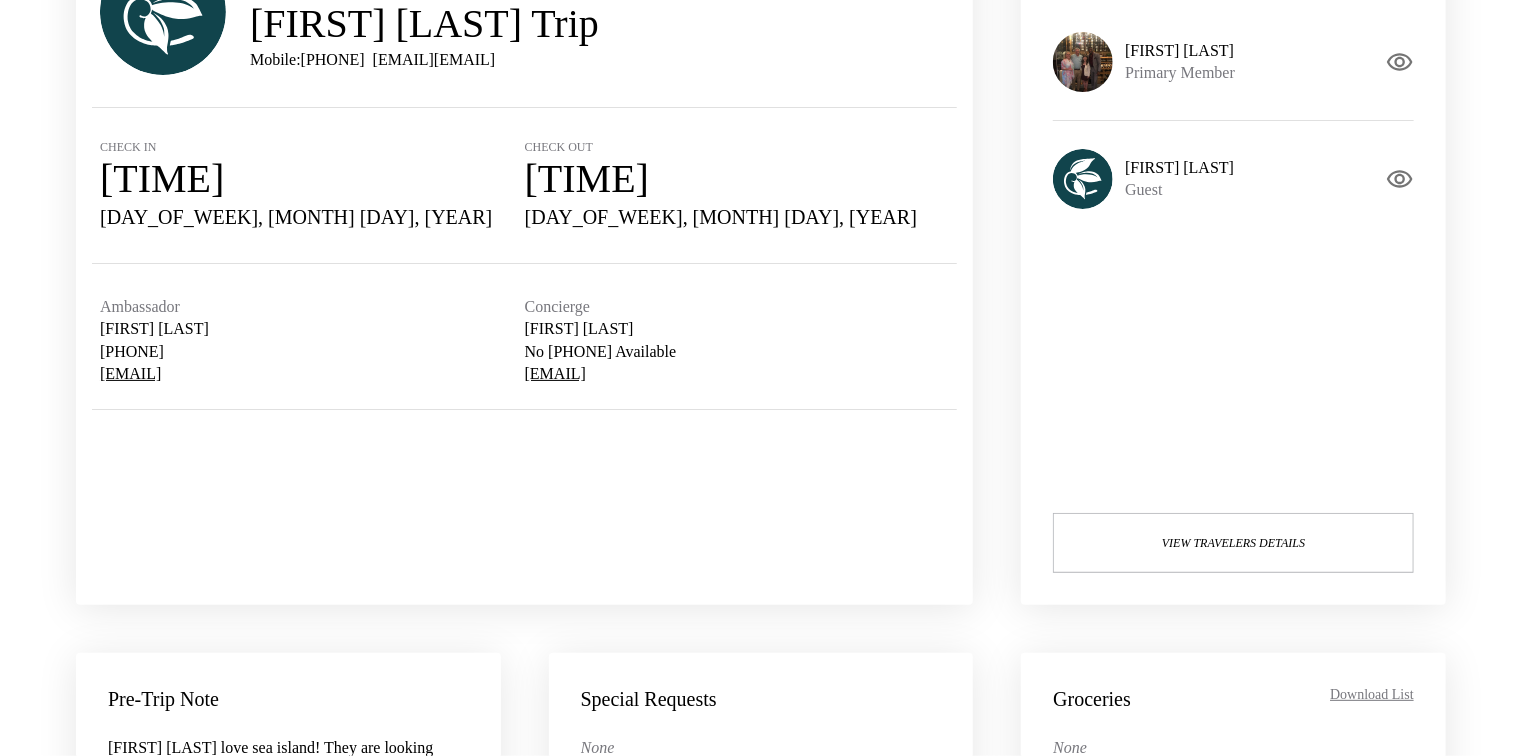 drag, startPoint x: 974, startPoint y: 168, endPoint x: 982, endPoint y: 123, distance: 45.705578 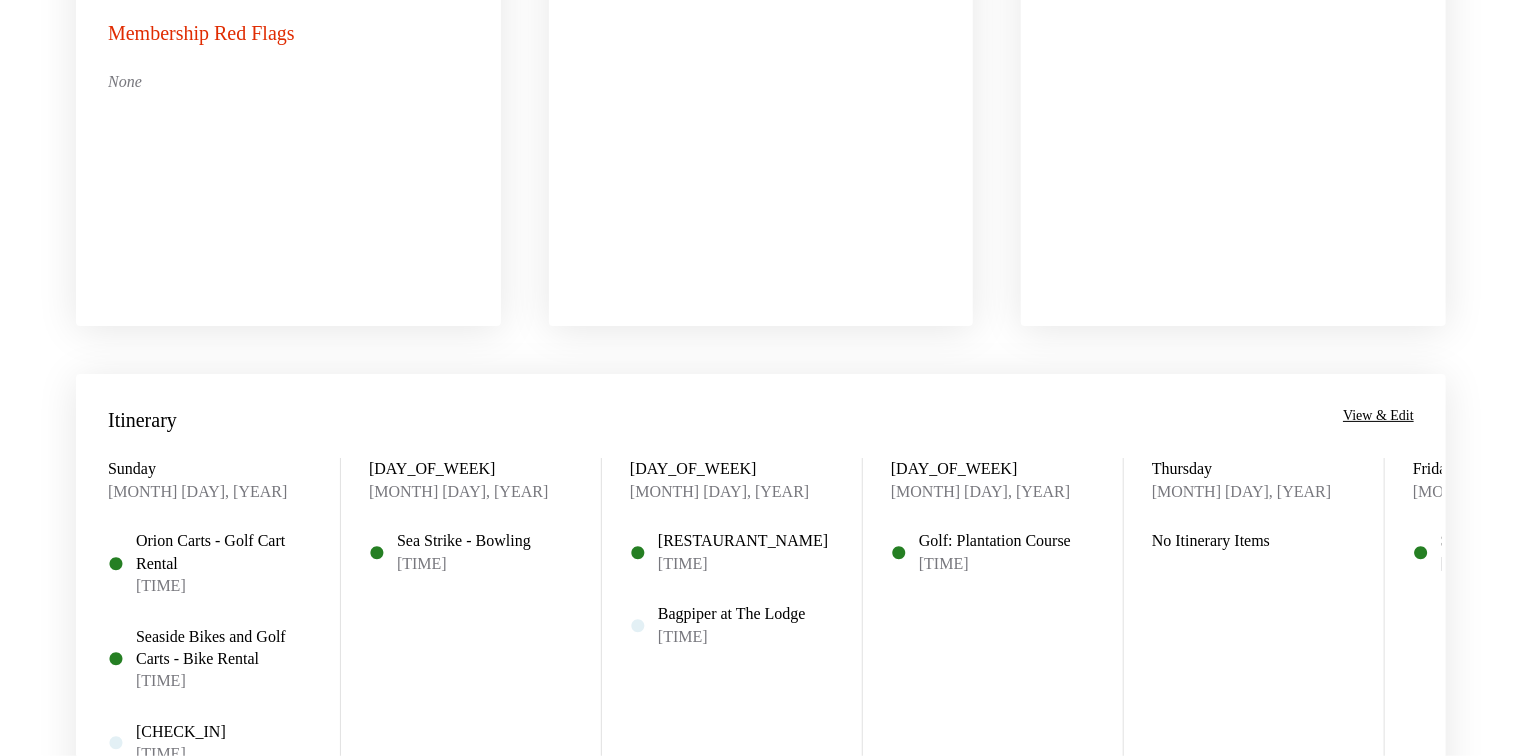 drag, startPoint x: 999, startPoint y: 100, endPoint x: 1009, endPoint y: 241, distance: 141.35417 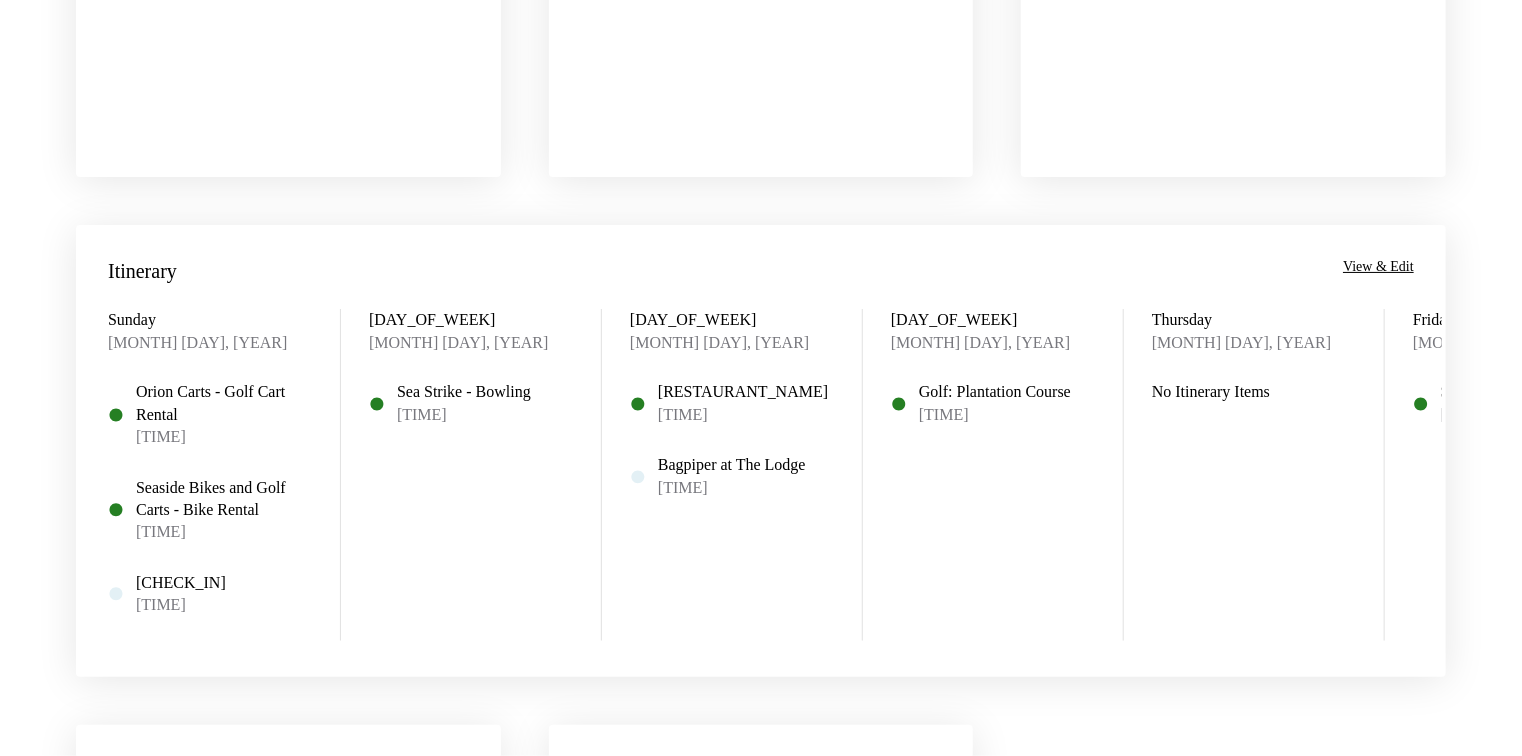 scroll, scrollTop: 1452, scrollLeft: 0, axis: vertical 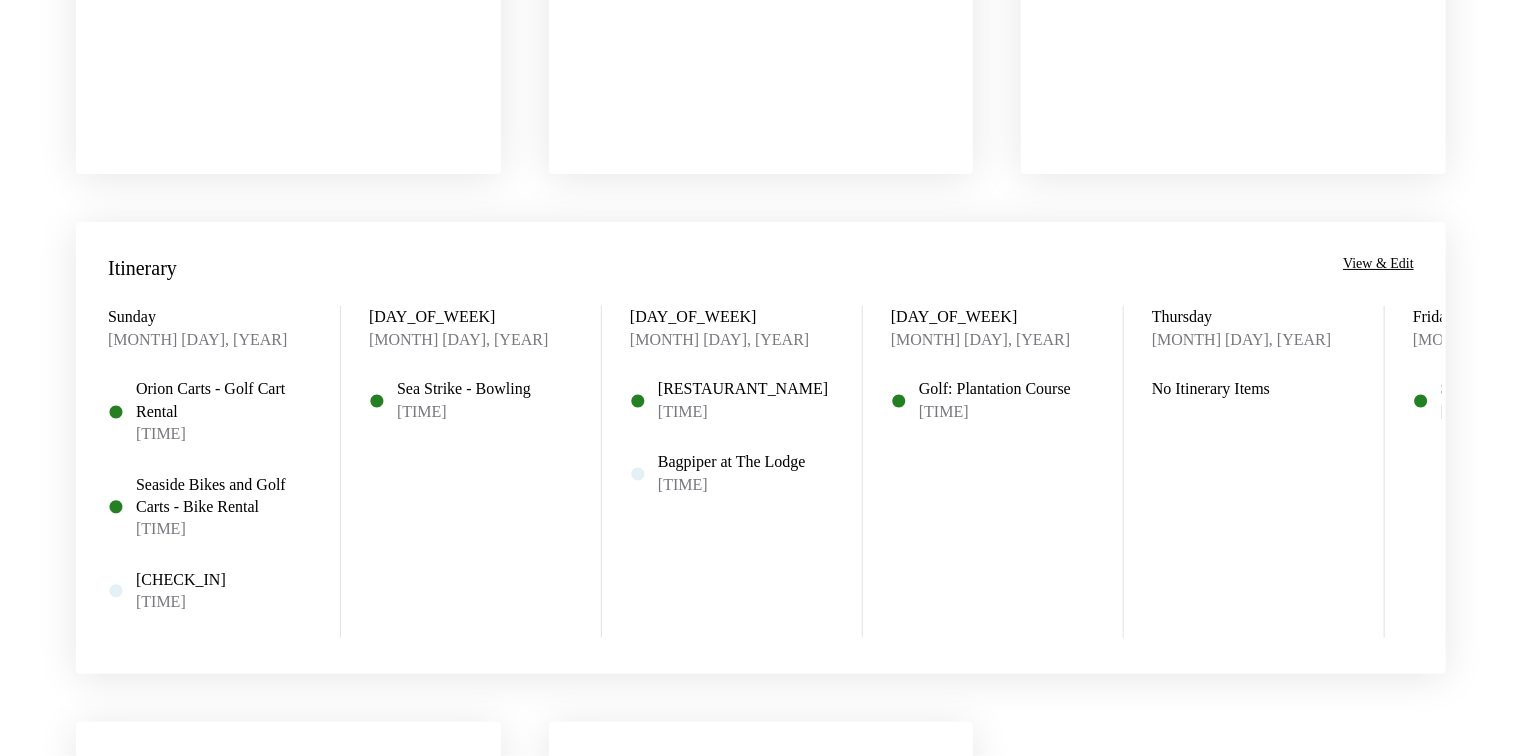 click on "View & Edit" at bounding box center [1378, 264] 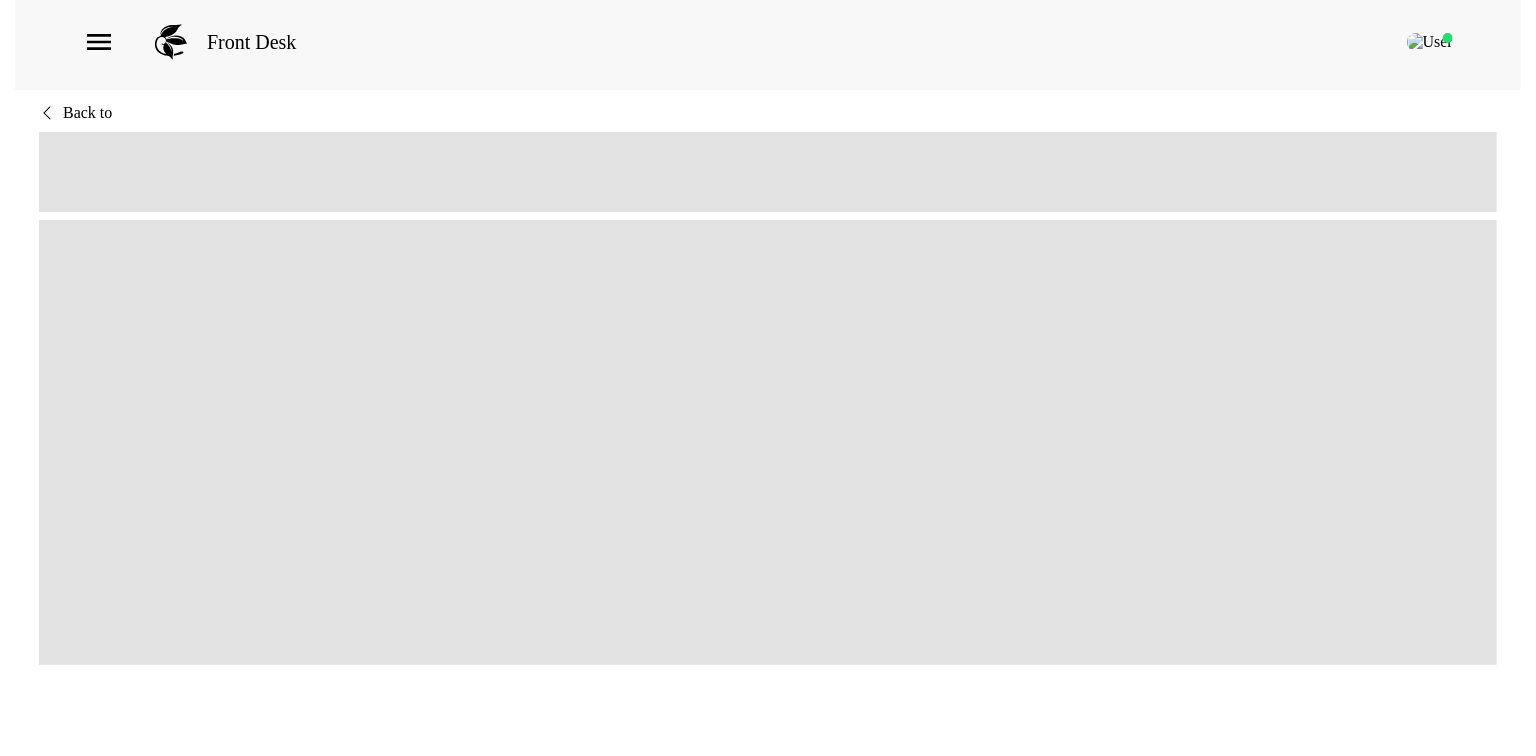 scroll, scrollTop: 0, scrollLeft: 0, axis: both 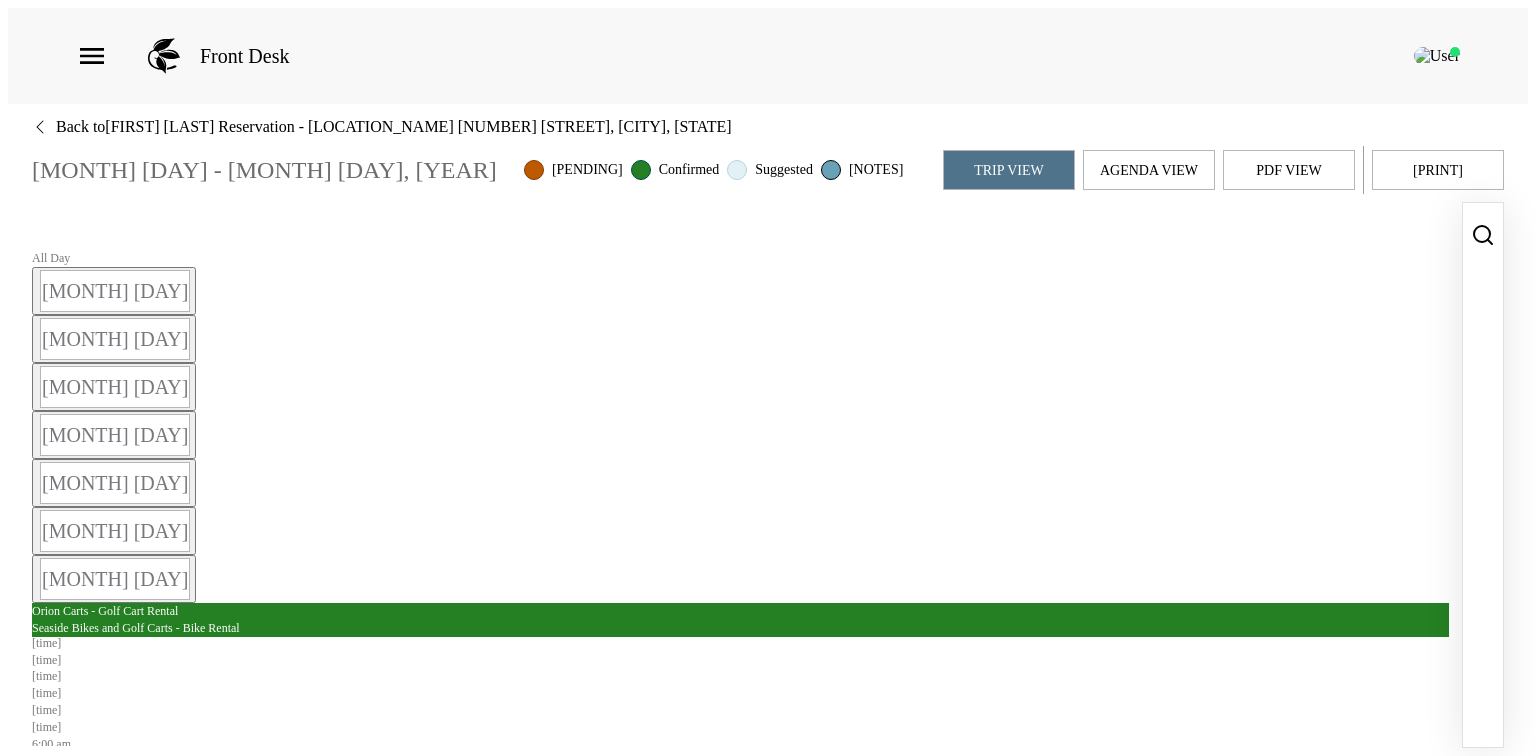 click on "[RESTAURANT_NAME]" at bounding box center (747, 1052) 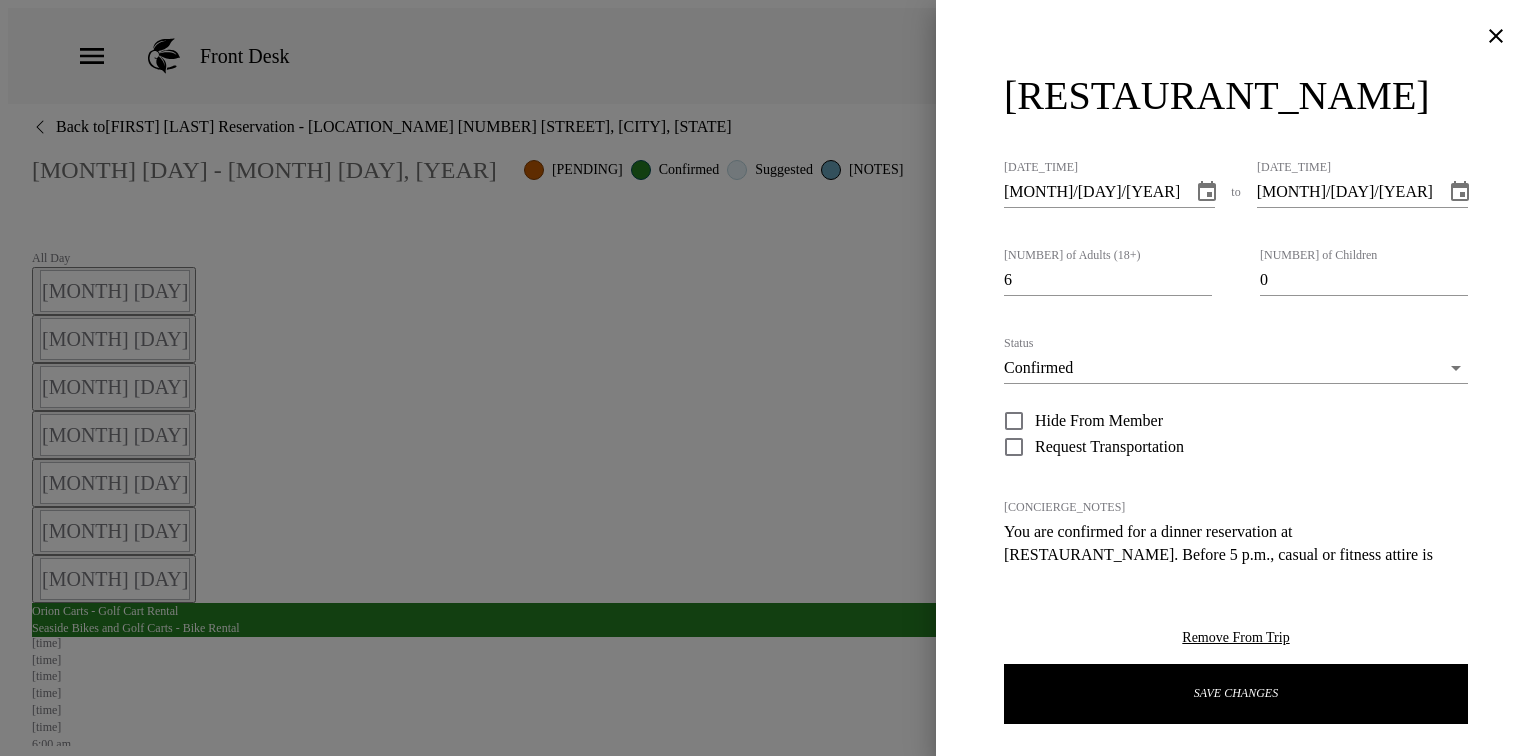 click at bounding box center [768, 378] 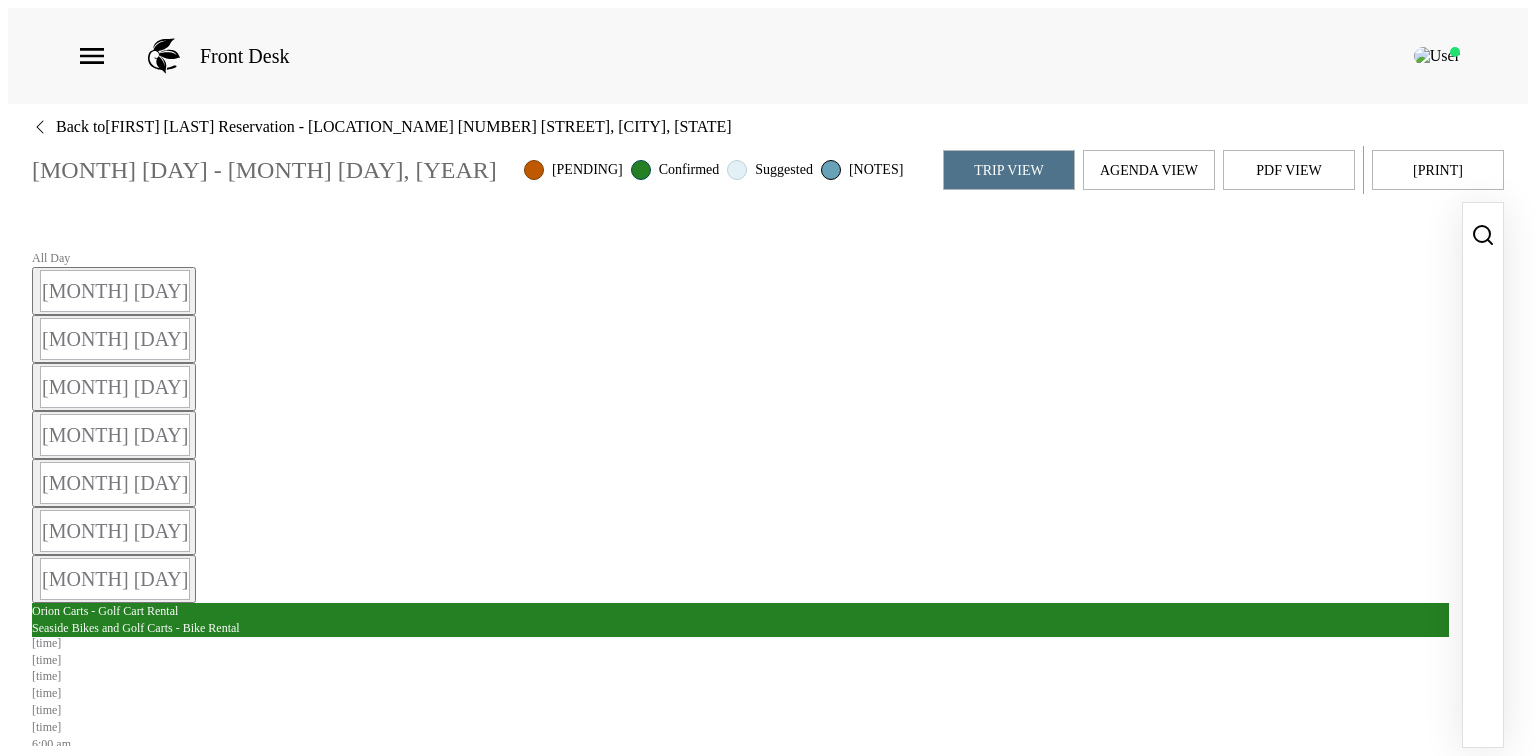 scroll, scrollTop: 0, scrollLeft: 0, axis: both 